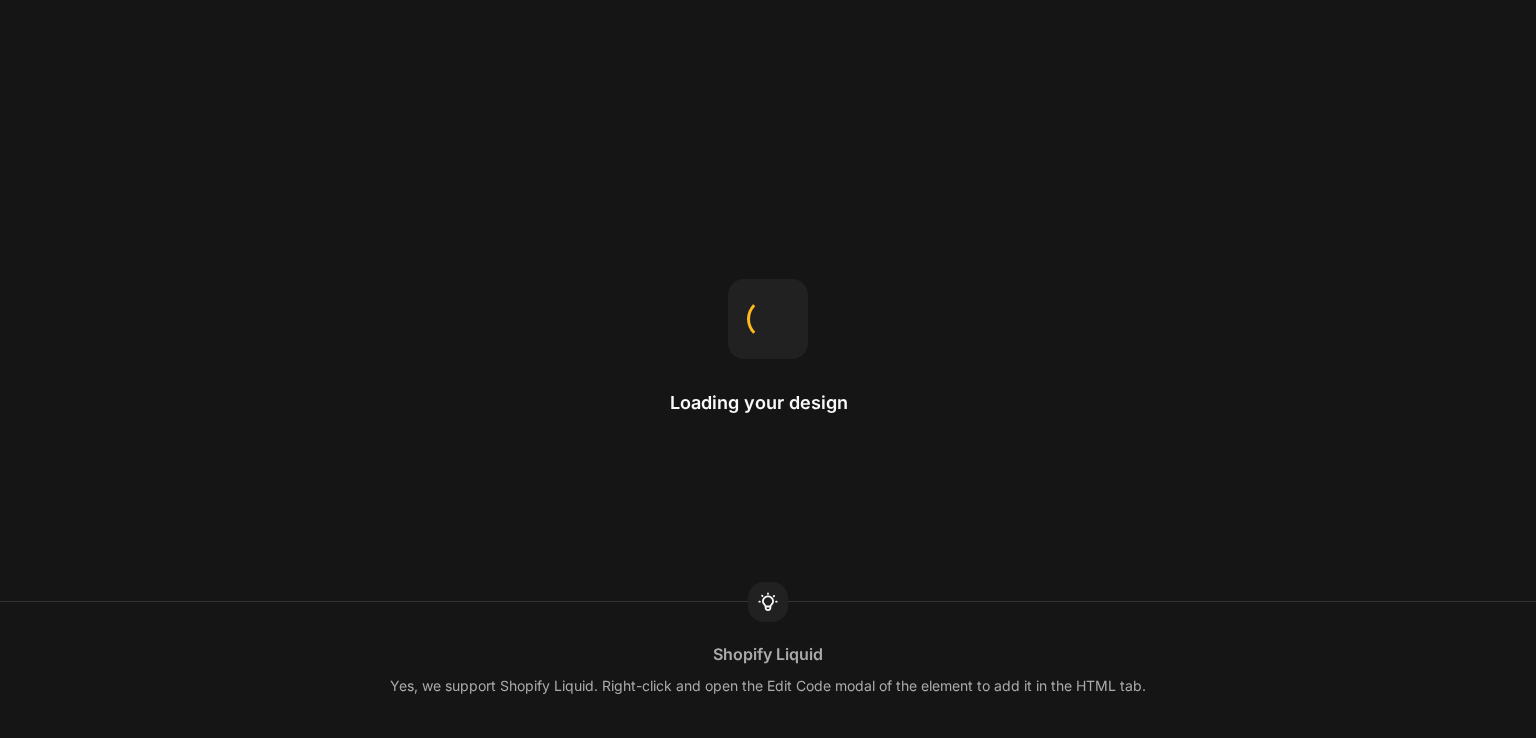 scroll, scrollTop: 0, scrollLeft: 0, axis: both 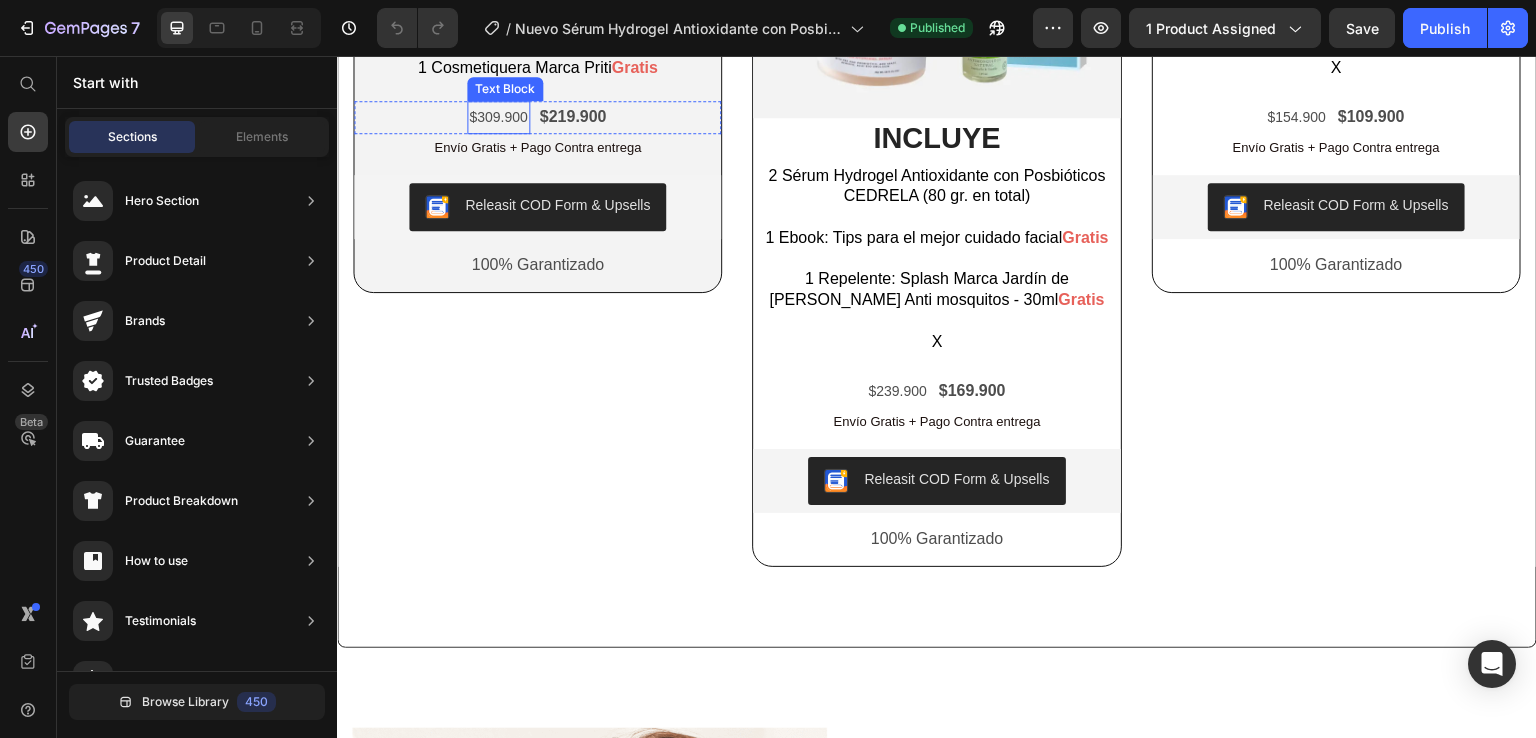 click on "$309.900" at bounding box center [498, 117] 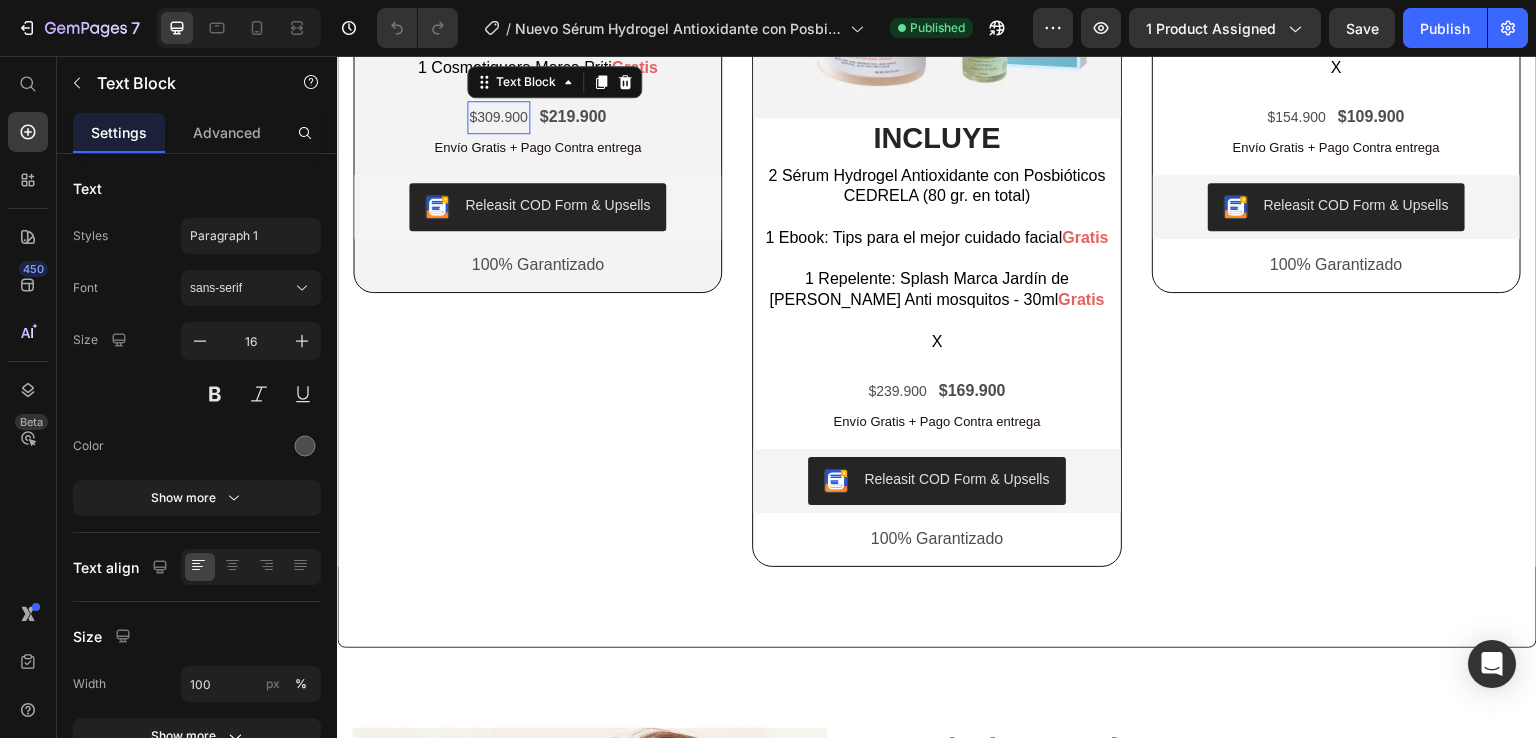 click on "$309.900" at bounding box center [498, 117] 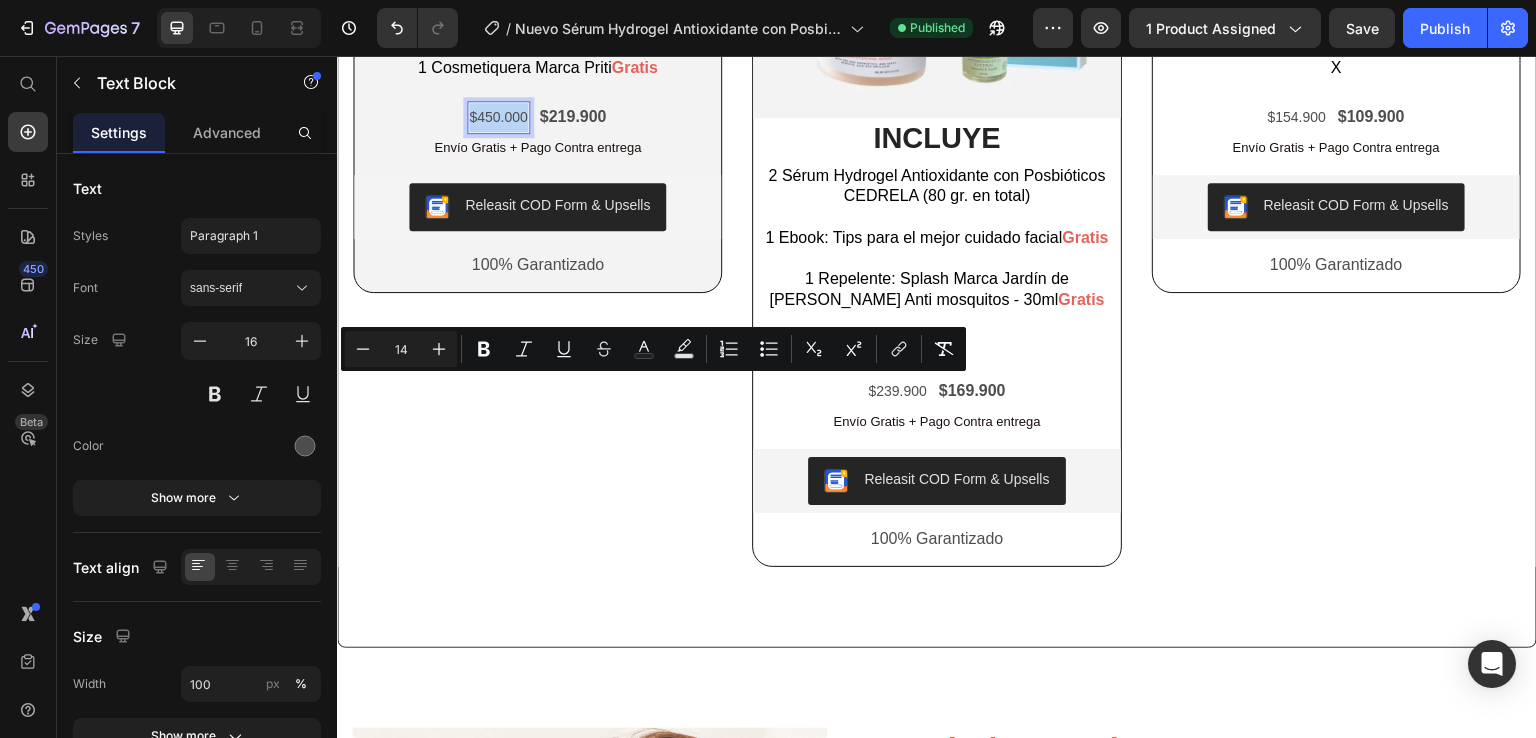 drag, startPoint x: 523, startPoint y: 389, endPoint x: 464, endPoint y: 389, distance: 59 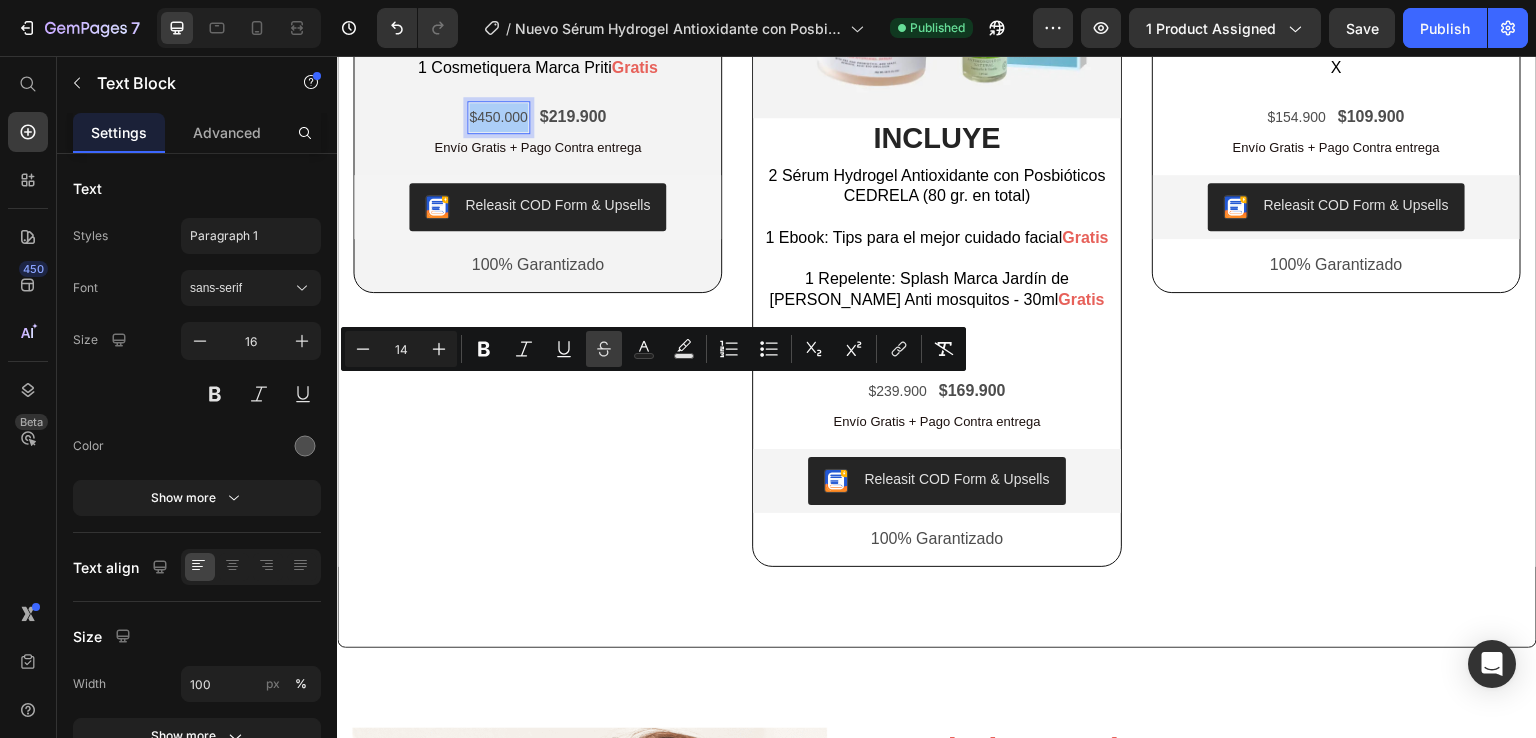 click 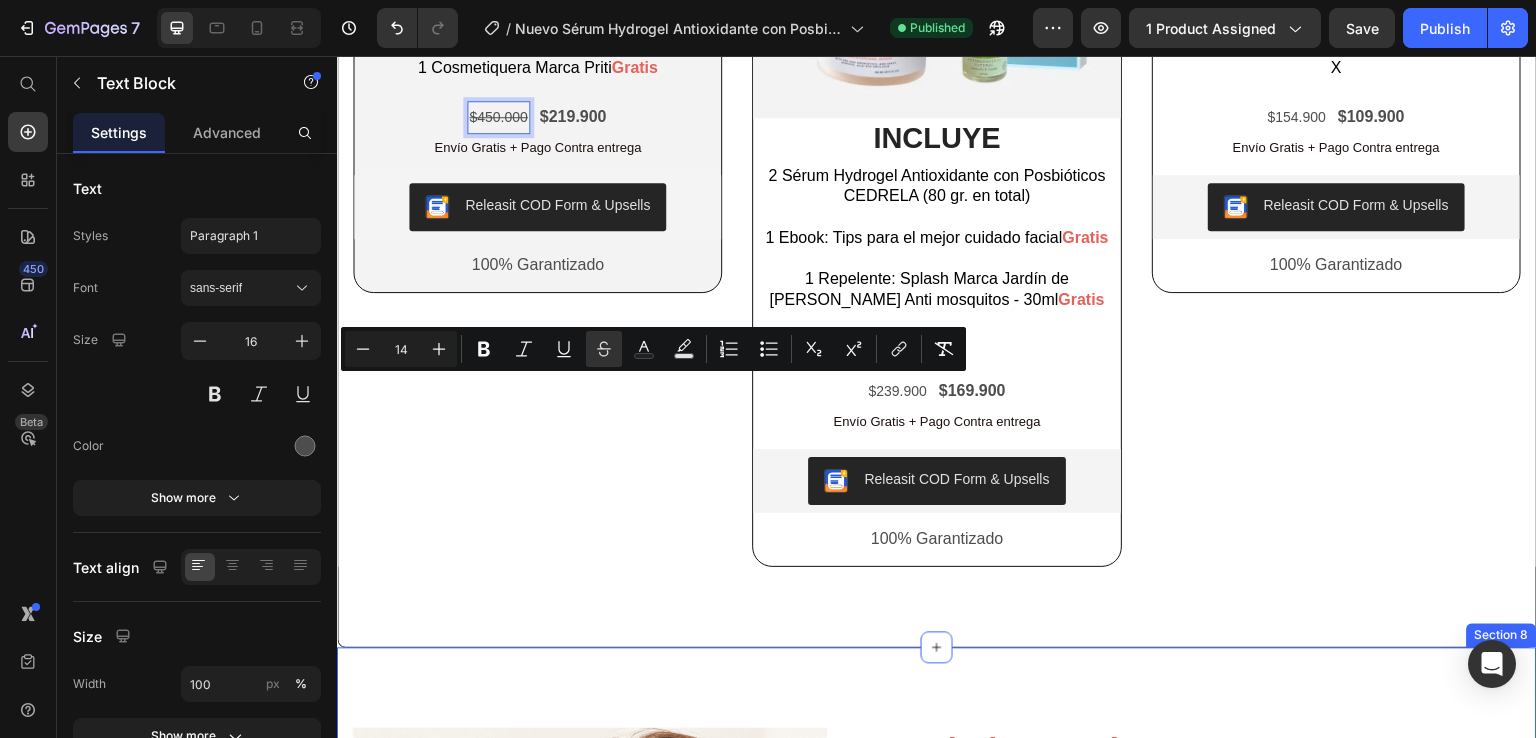 click on "Image Cedrela vs. Sérums comunes: Lo que nadie te dice Heading Image Cedrela Sérum Antiox Text Block Contiene  Fensebiome , péptido que protege la piel desde adentro Item List Superfrutas amazónicas (Achiote, Açaí, Arazá) Item List Hidrogel fresco y sedoso, de rápida absorción Item List Sin fragancias, sin parabenos, sin irritantes Item List Vegano, cruelty-free, sostenible y sin tóxicos Item List Row Image Sérums comunes [PERSON_NAME] Text Block
No incluye [MEDICAL_DATA] o probióticos         Item List
🟡 Ingredientes sintéticos o genéricos     Item List
🟡 Cremas pesadas o aceitosas     Item List
Contienen perfumes o alcohol     Item List
No siempre es transparente o ético     Item List Row Row Row Section 8" at bounding box center [937, 1173] 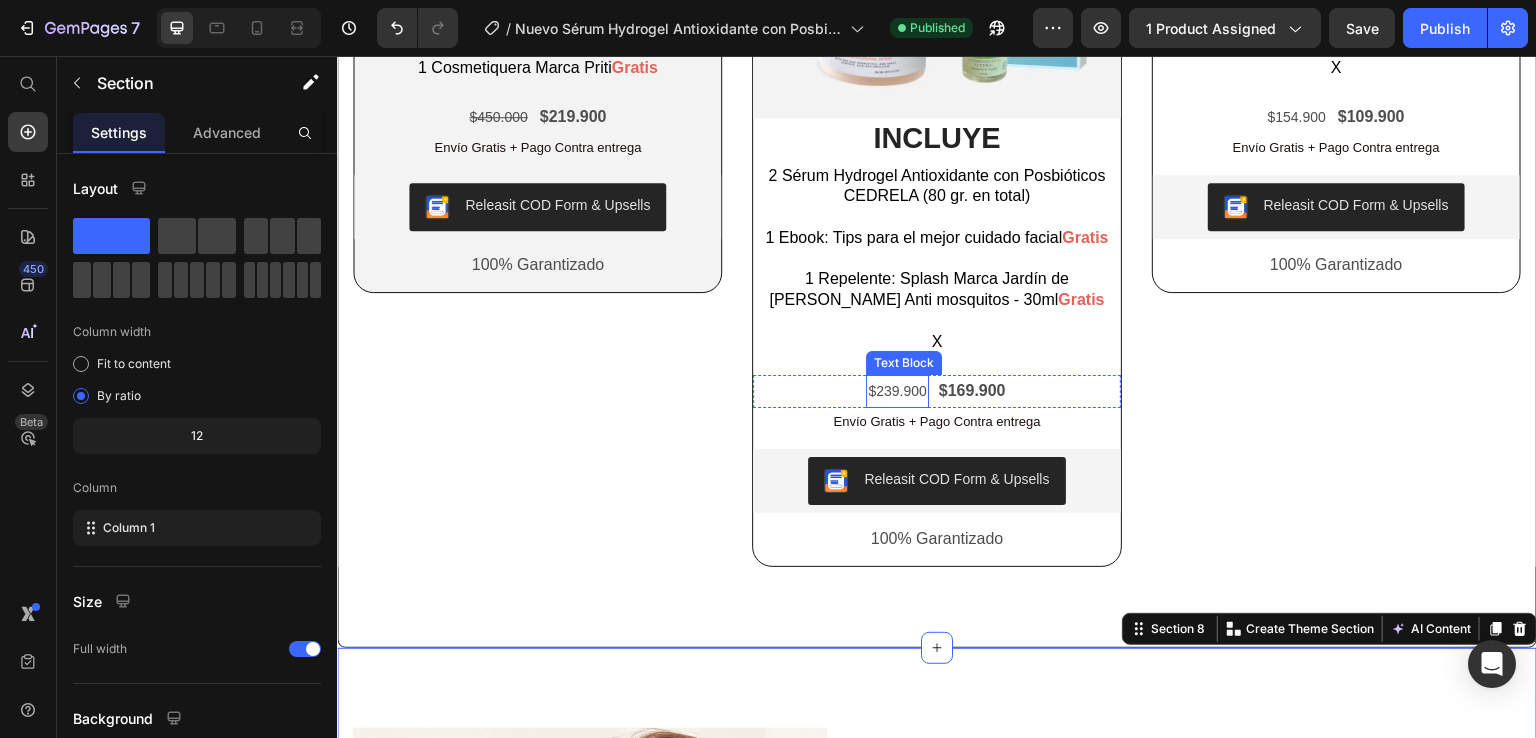click on "$239.900" at bounding box center (897, 391) 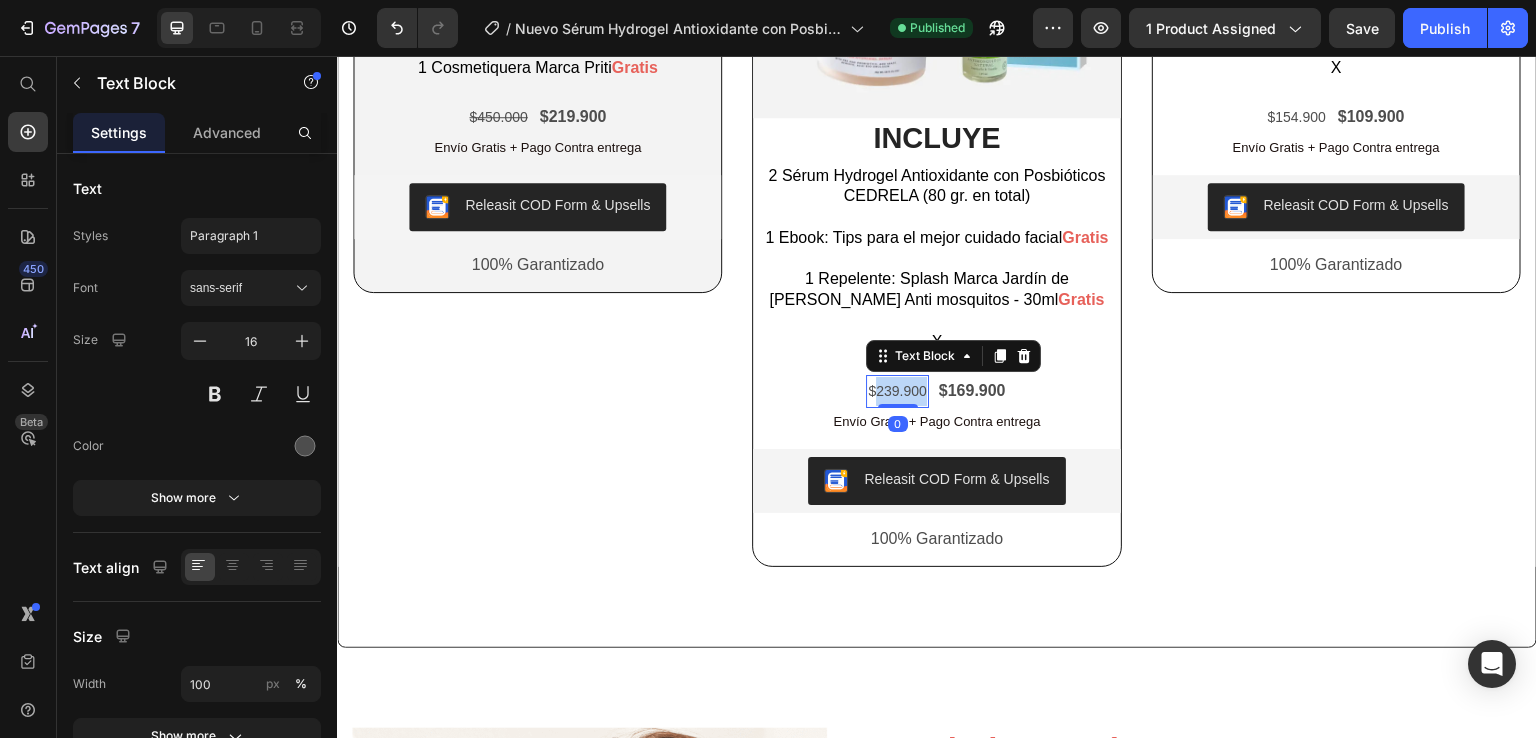 click on "$239.900" at bounding box center [897, 391] 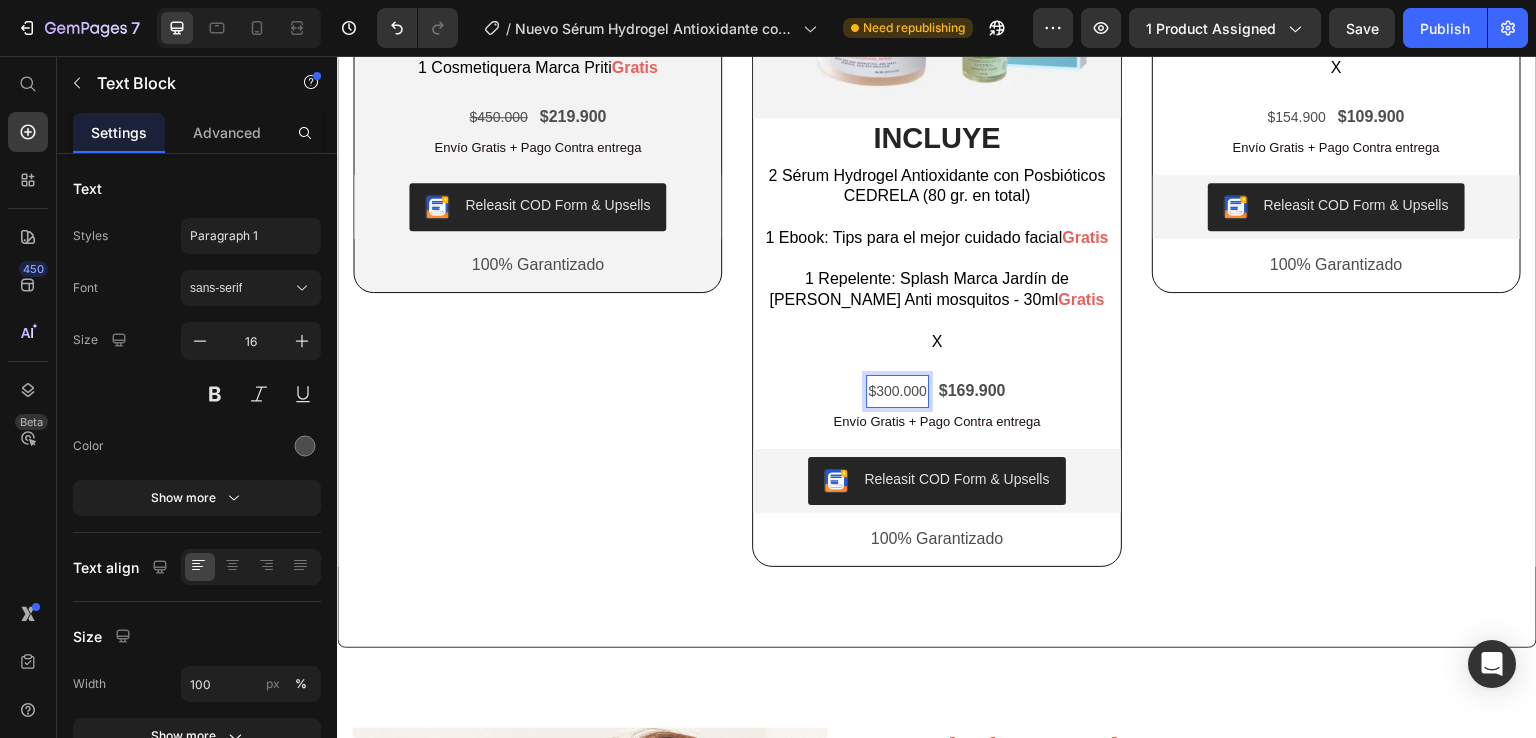 click on "$300.000" at bounding box center [897, 391] 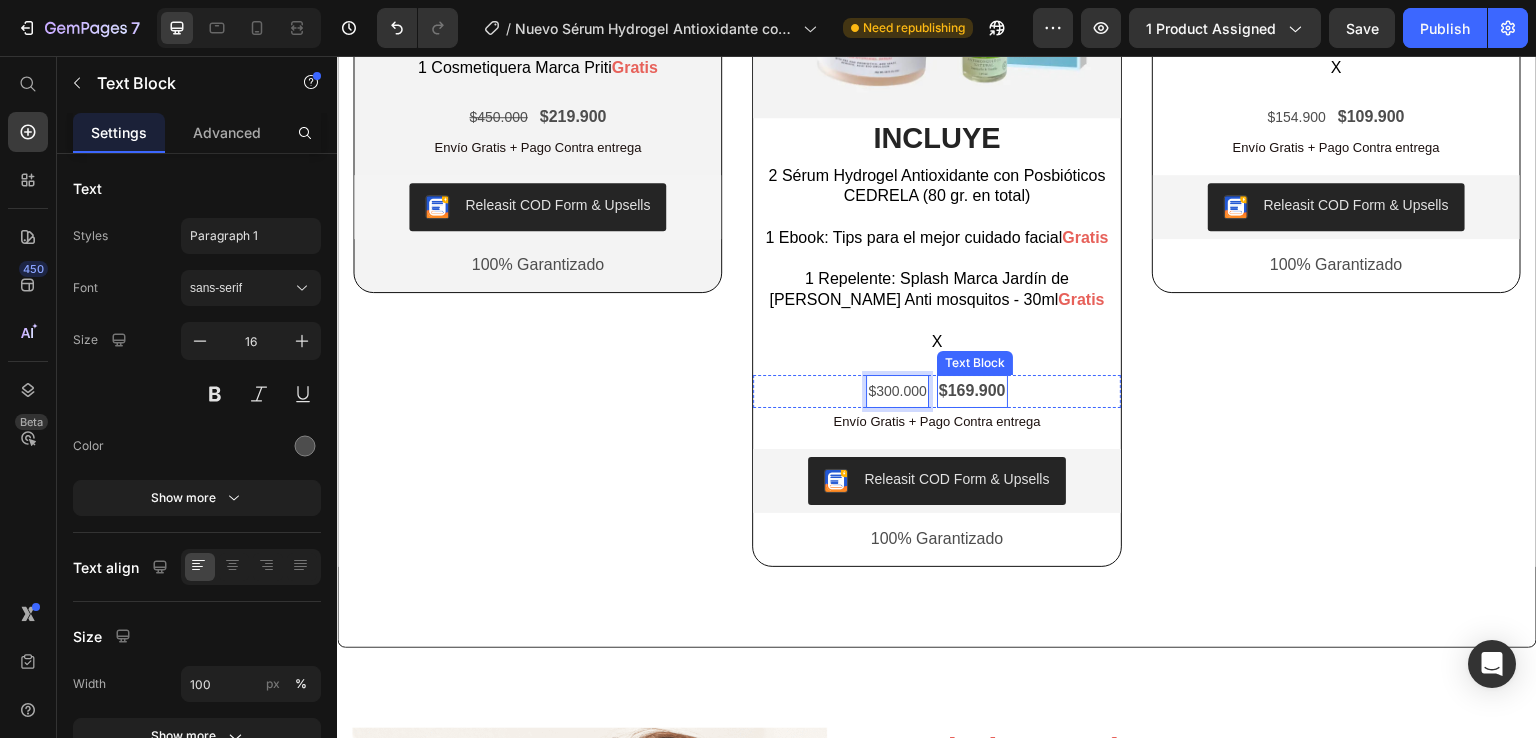 click on "Text Block" at bounding box center [975, 363] 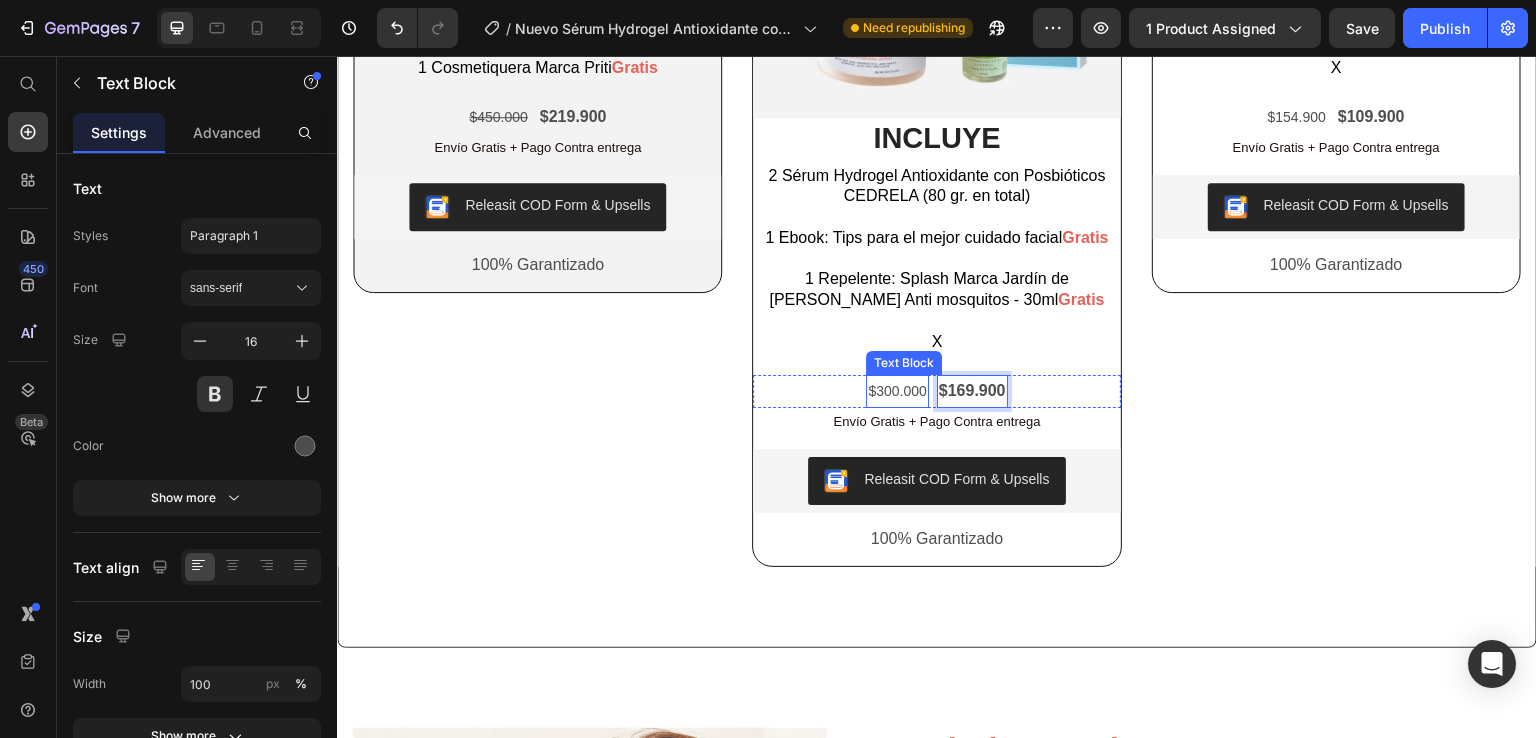 click on "$300.000" at bounding box center (897, 391) 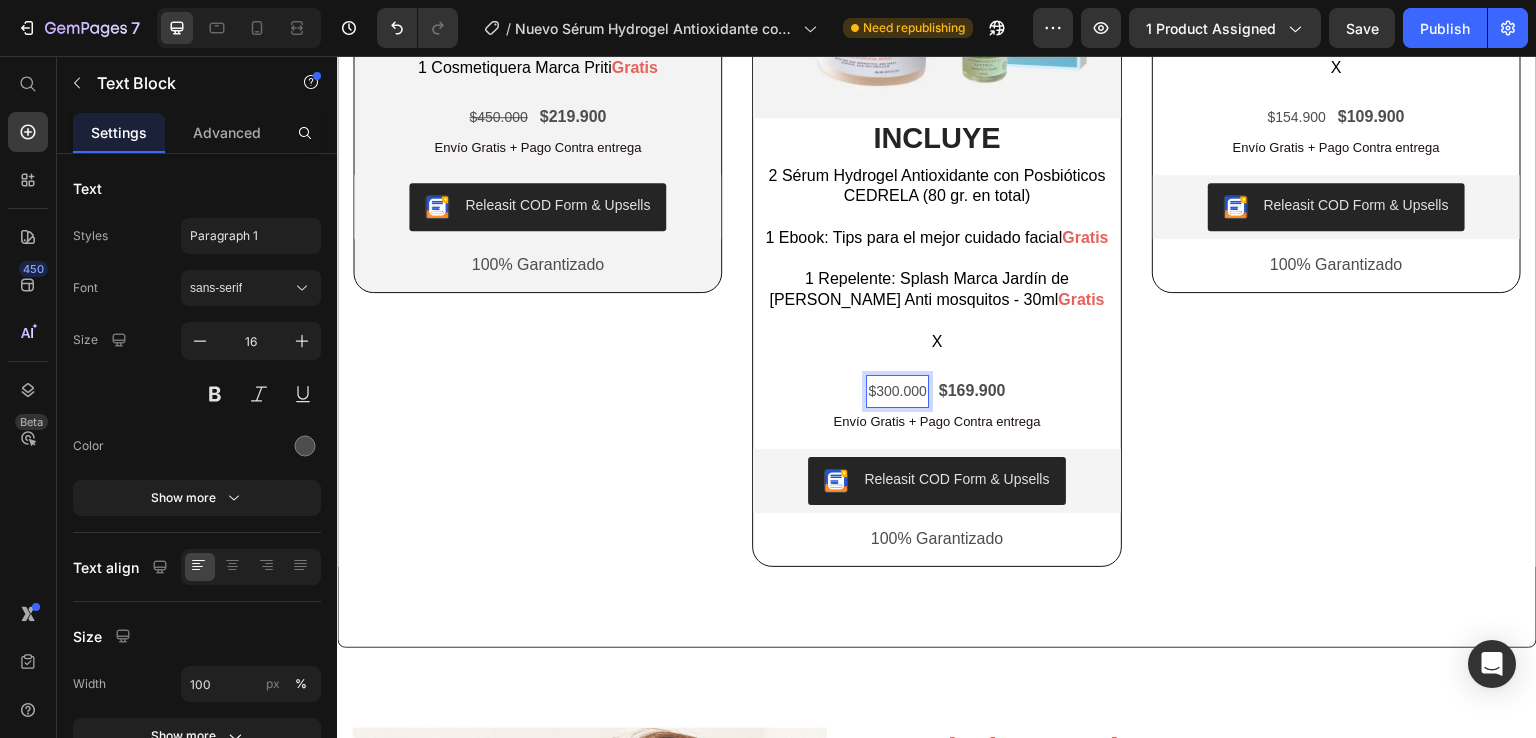 drag, startPoint x: 917, startPoint y: 386, endPoint x: 864, endPoint y: 386, distance: 53 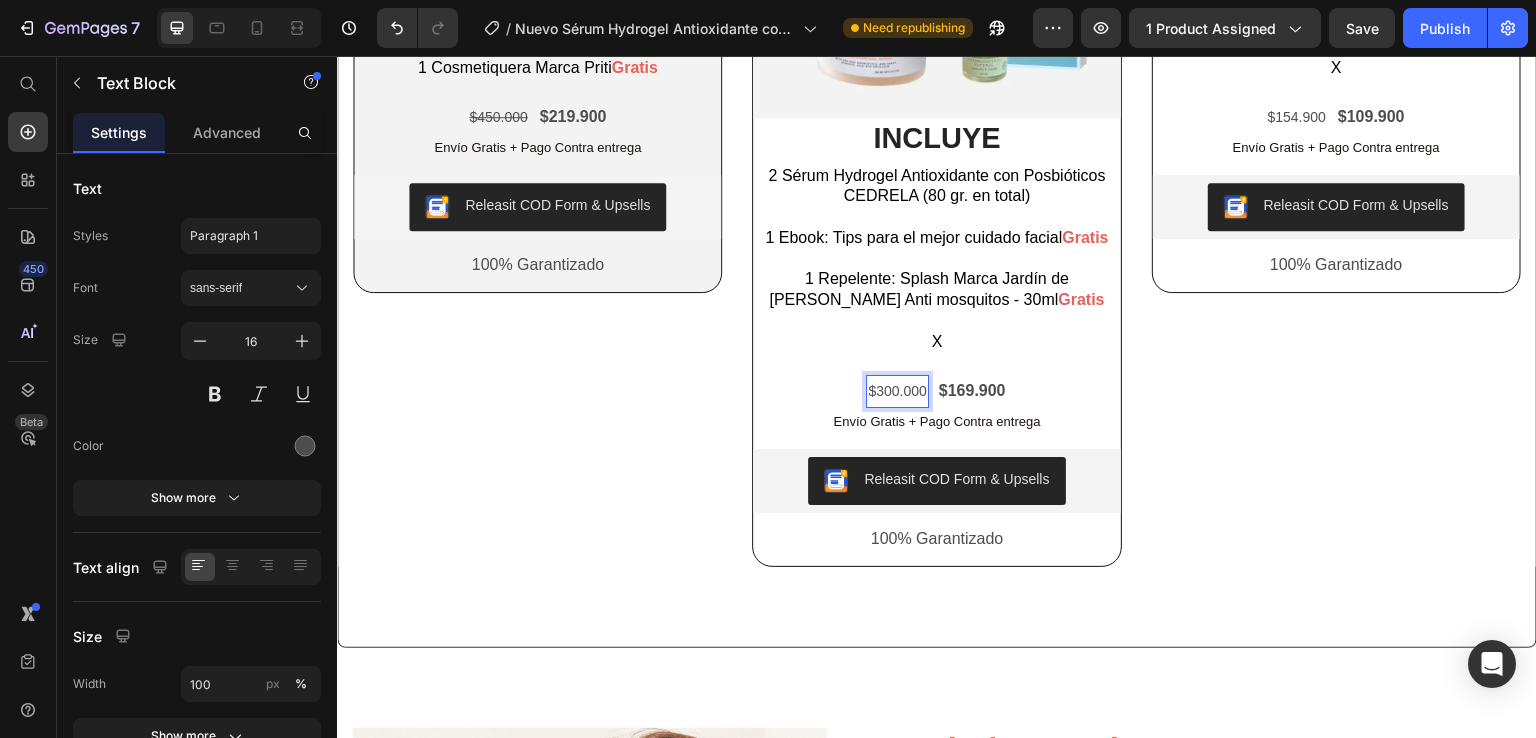click at bounding box center (936, 363) 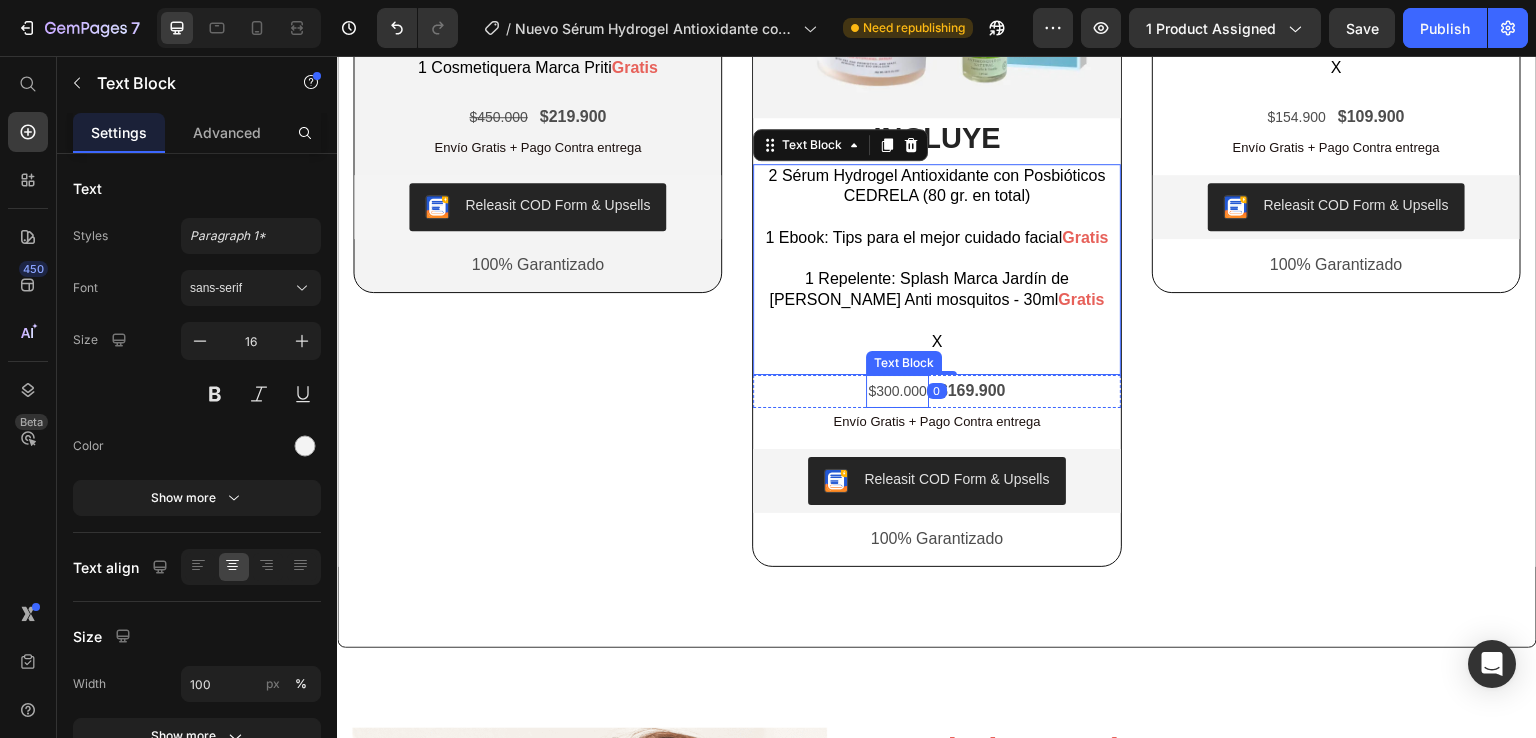 click on "$300.000" at bounding box center (897, 391) 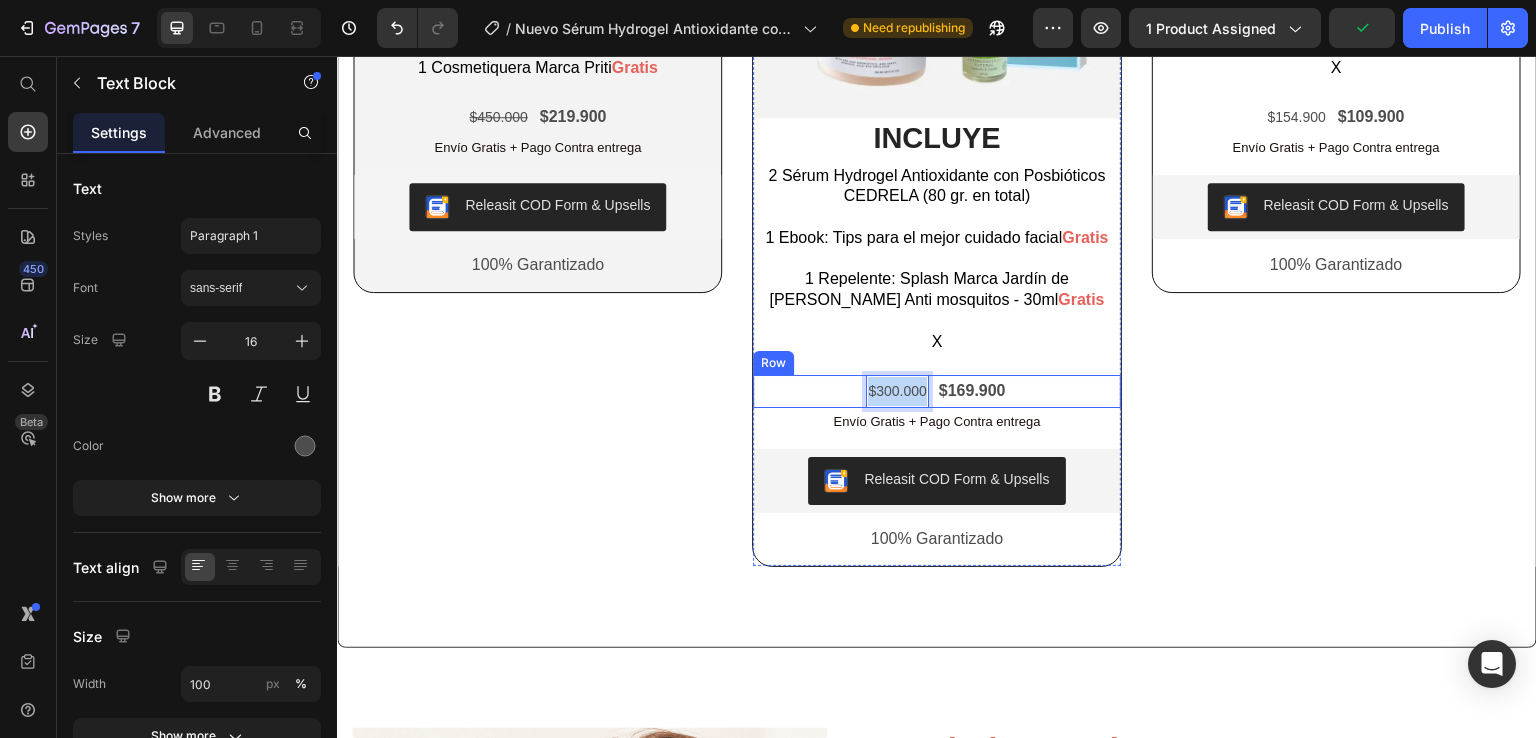 drag, startPoint x: 919, startPoint y: 389, endPoint x: 855, endPoint y: 388, distance: 64.00781 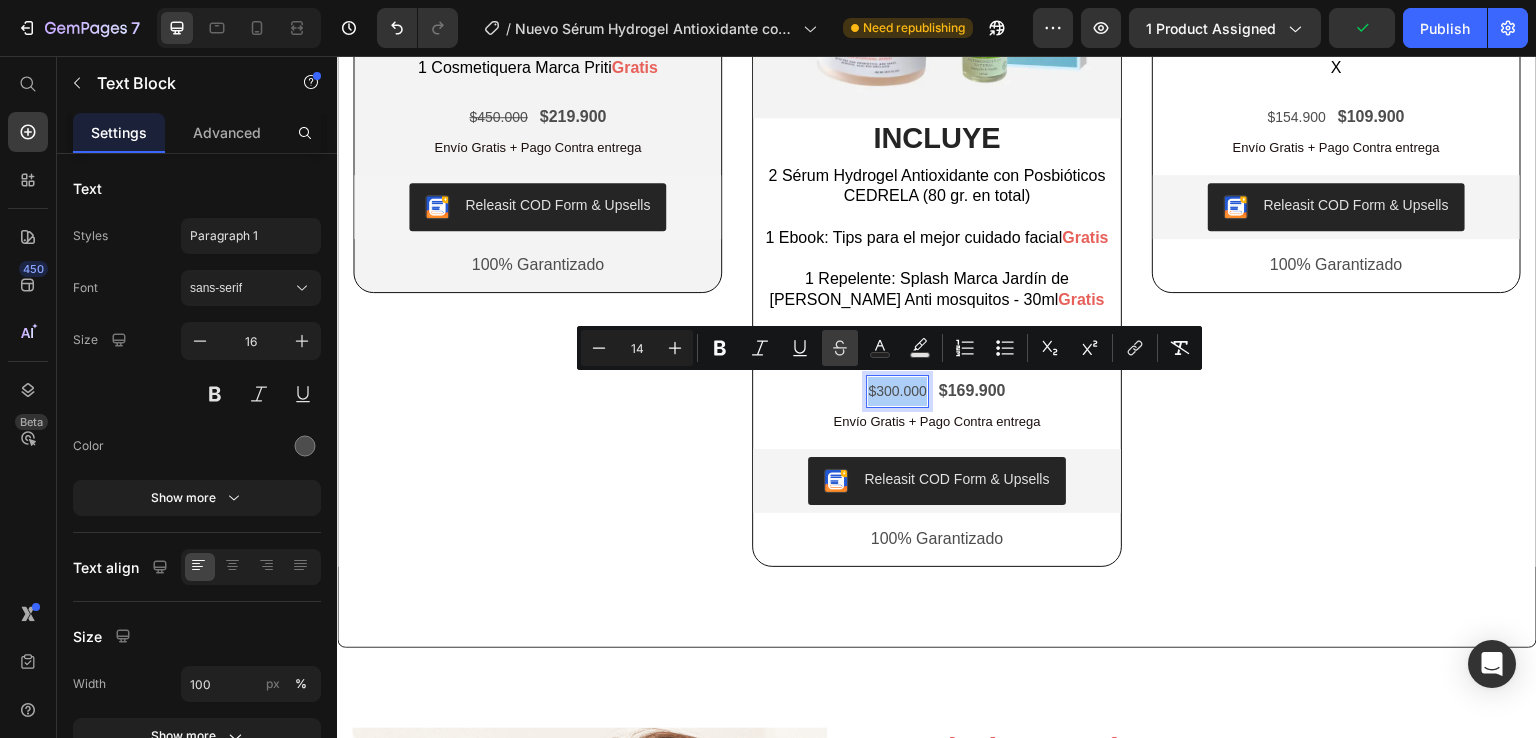 click 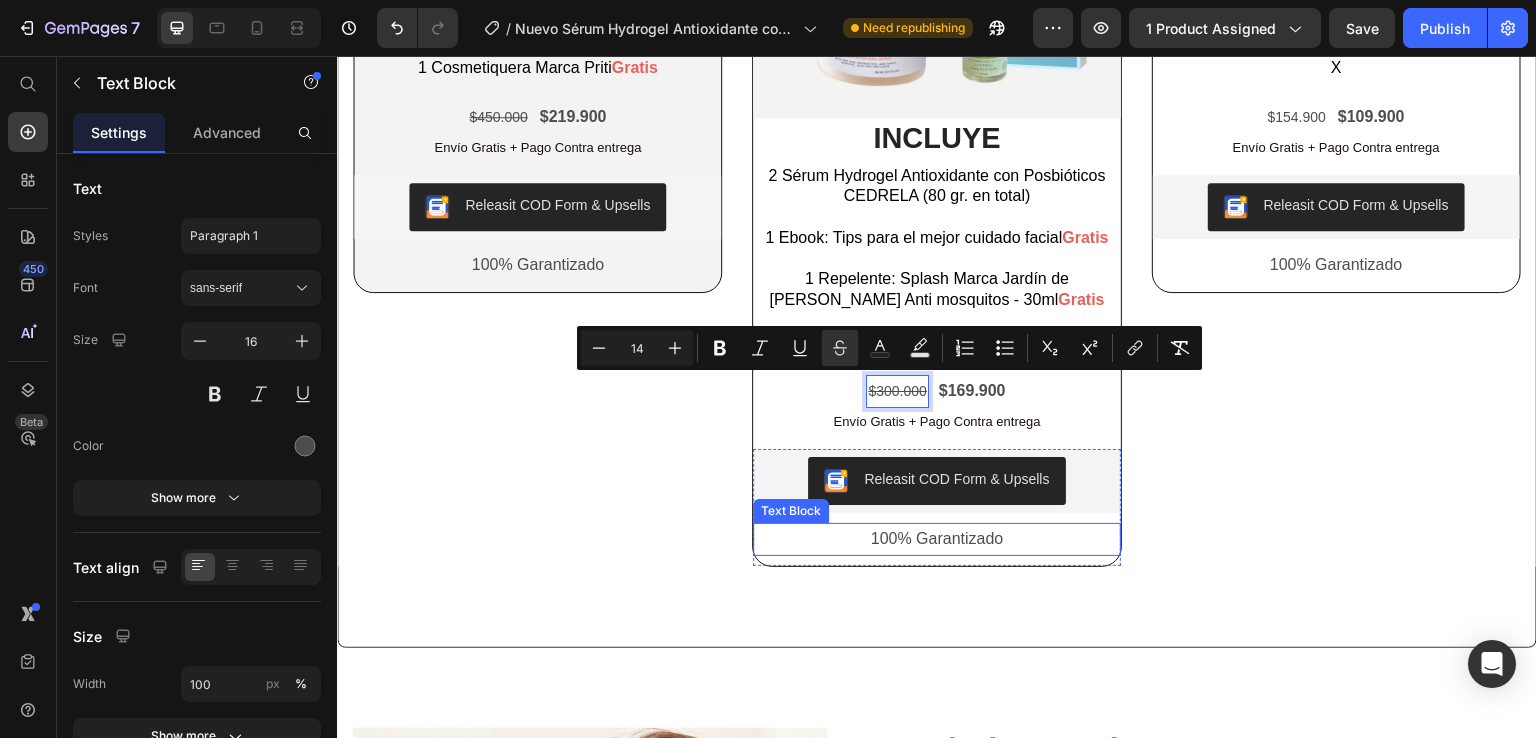 click on "100% Garantizado" at bounding box center (936, 539) 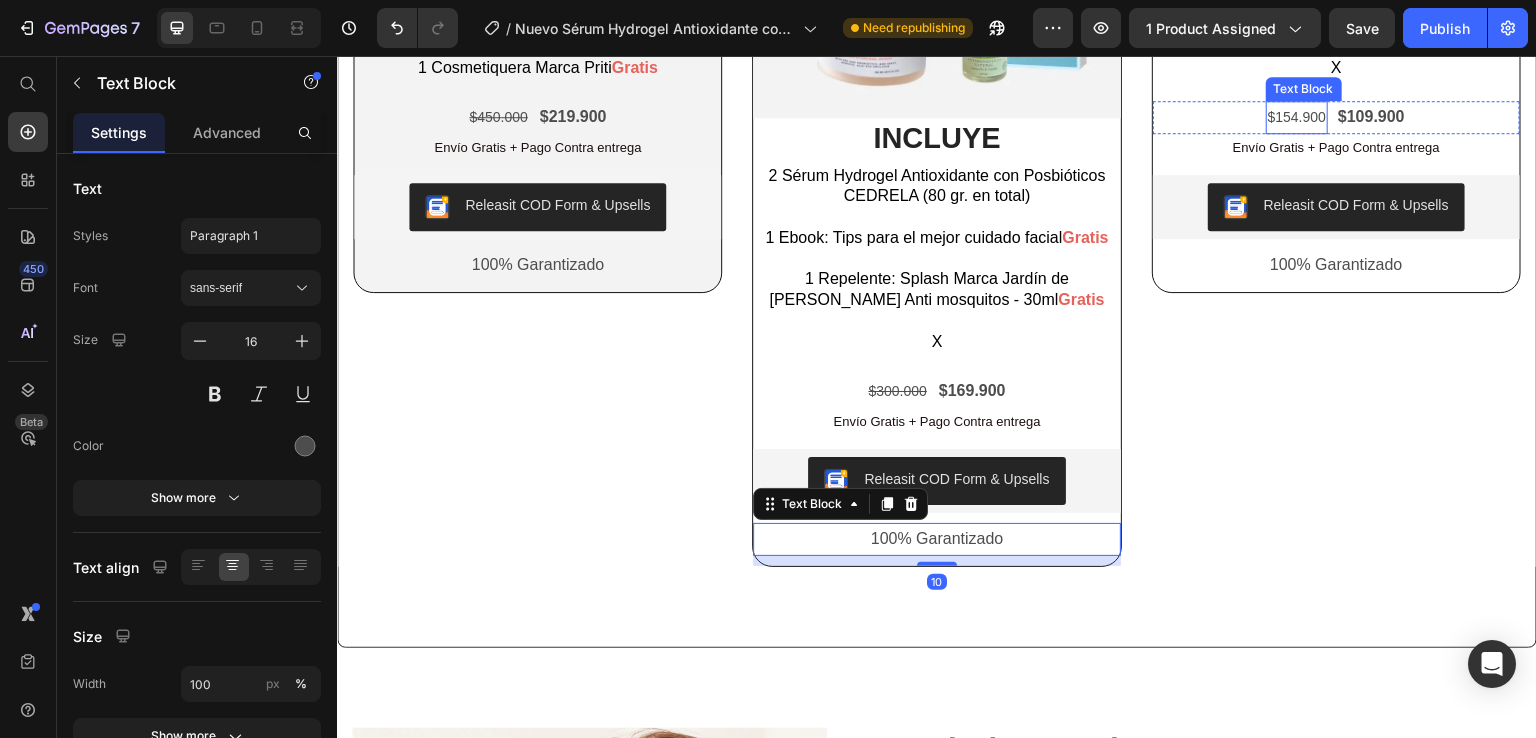 click on "$154.900" at bounding box center (1297, 117) 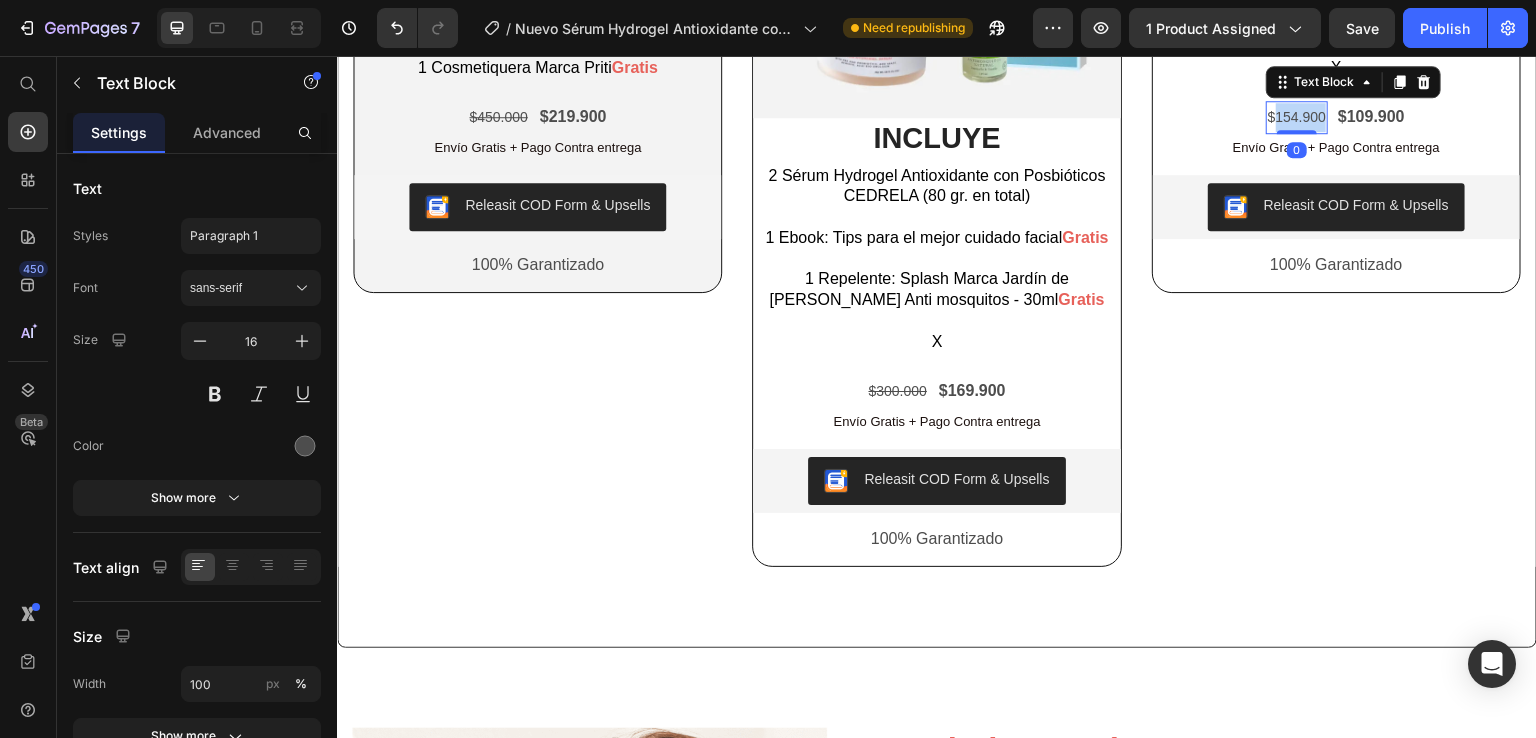 click on "$154.900" at bounding box center [1297, 117] 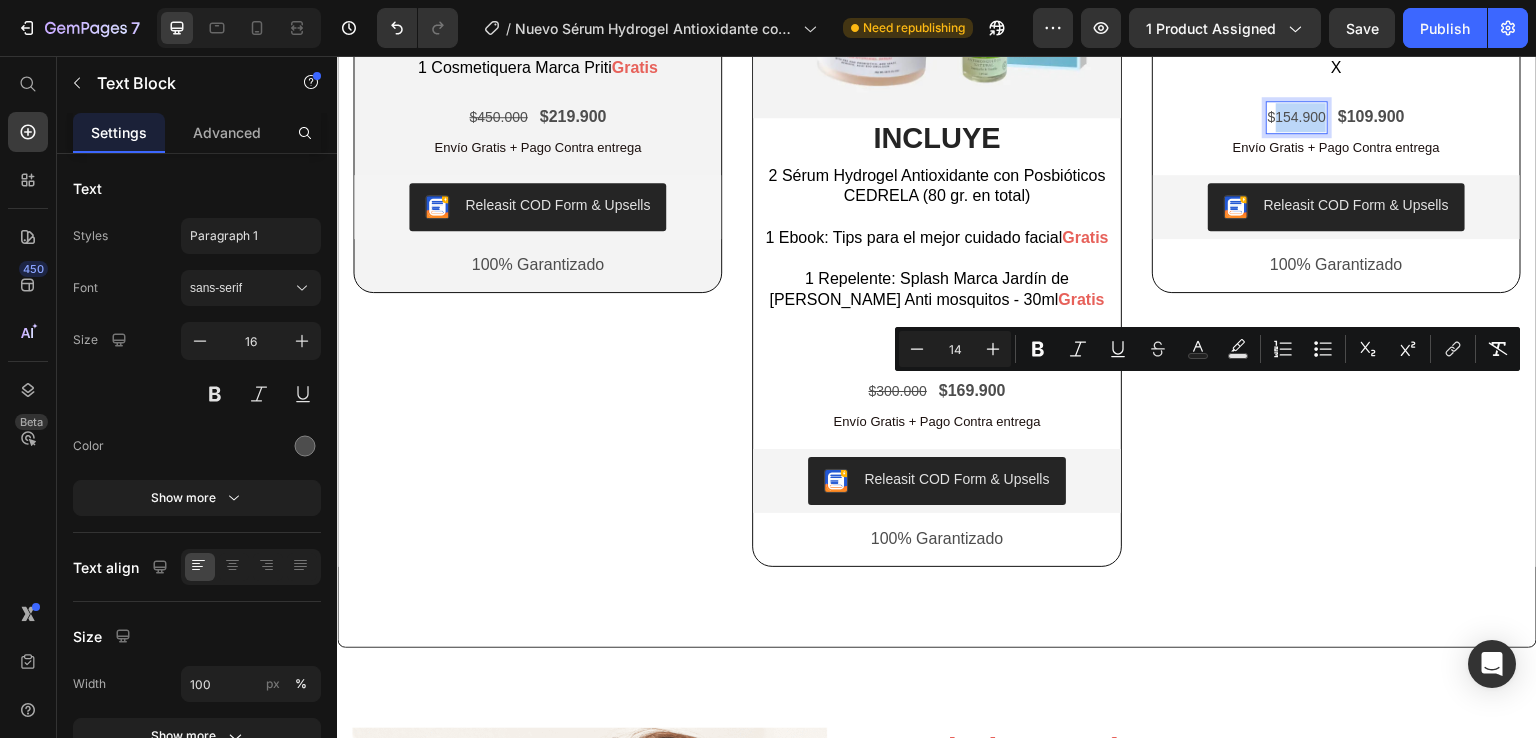 click on "$154.900" at bounding box center [1297, 117] 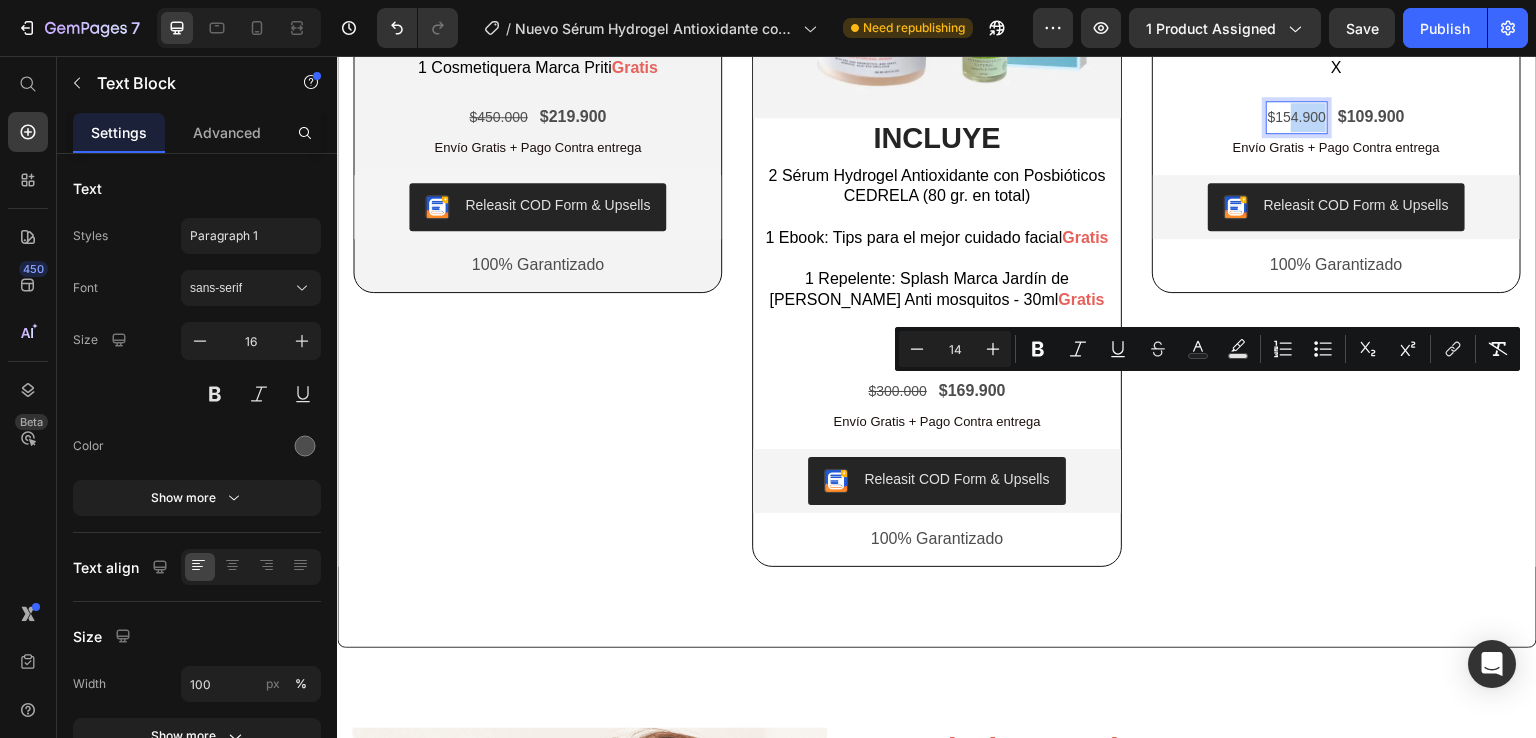drag, startPoint x: 1311, startPoint y: 387, endPoint x: 1280, endPoint y: 390, distance: 31.144823 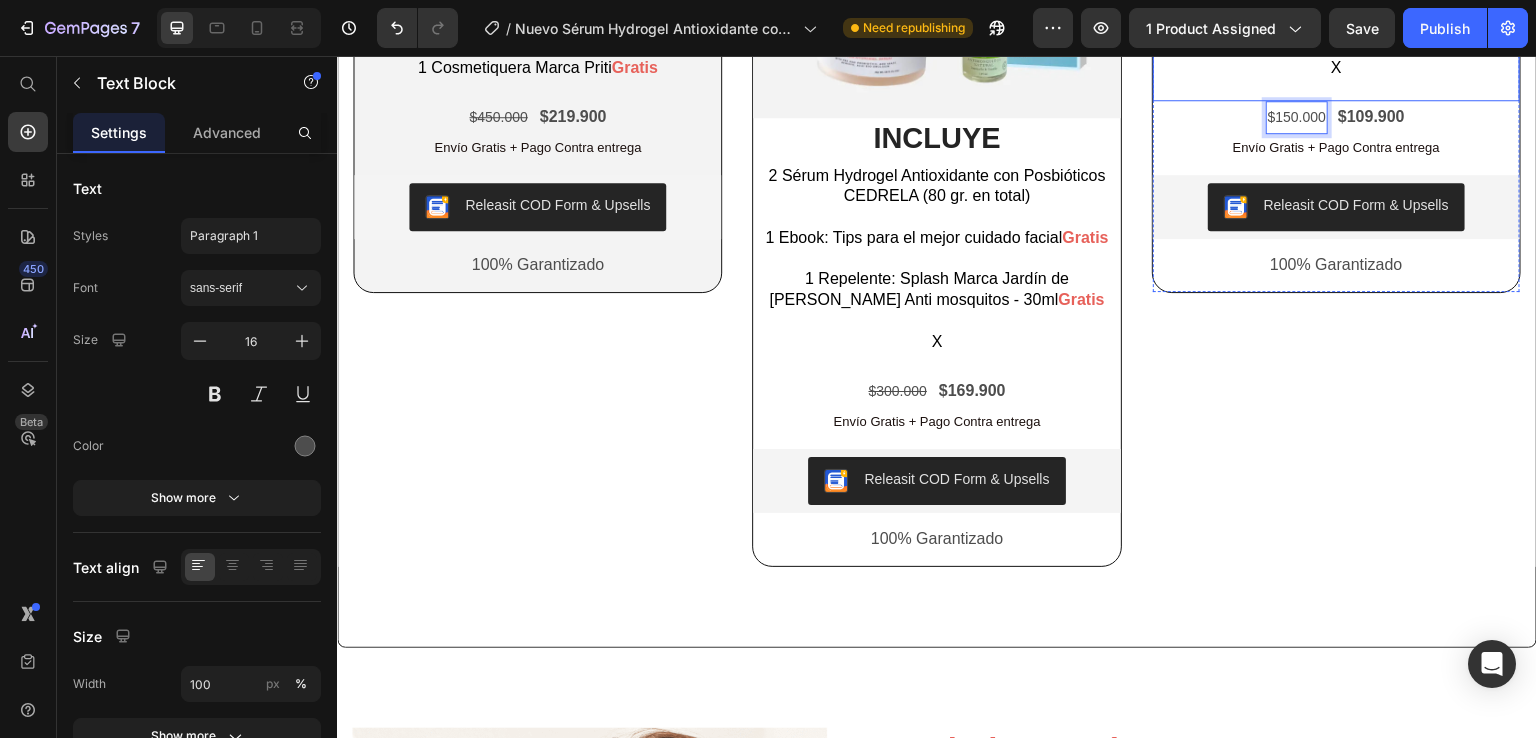 click at bounding box center (1336, 47) 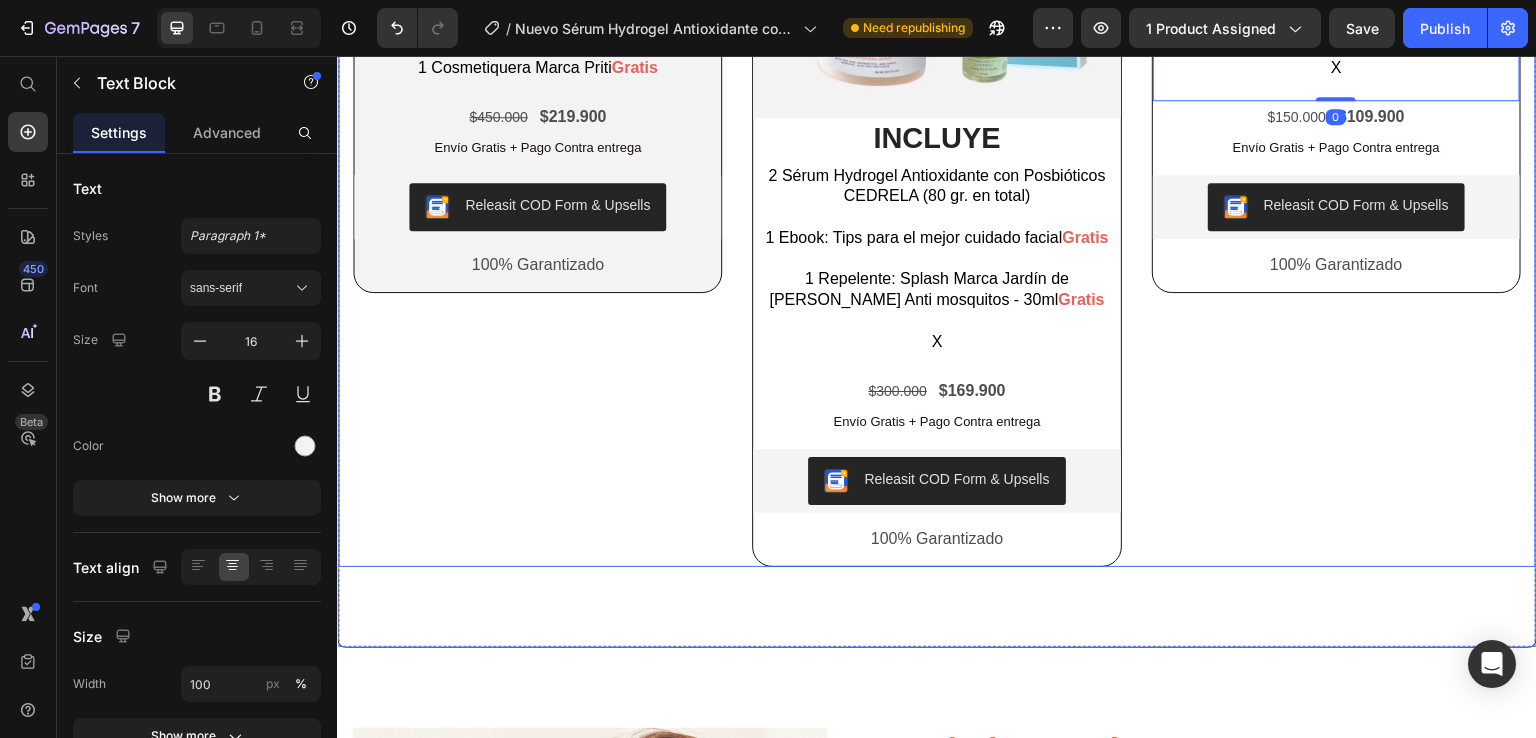 click on "MÁS VENDIDO Text Block Row Image INCLUYE Heading  3 Sérum Hydrogel Antioxidante con Posbióticos CEDRELA (120 gr. en total)   1 Ebook: Tips para el mejor cuidado facial  Gratis   1 Repelente: Splash Marca Jardín de [PERSON_NAME] Anti mosquitos - 30ml  Gratis   1 Cosmetiquera Marca Priti  Gratis   Text Block $450.000 Text Block $219.900 Text Block Row Envío Gratis + Pago Contra entrega Text Block Releasit COD Form & Upsells Releasit COD Form & Upsells 100% Garantizado Text Block Row Row Product Row ¡ESTA OFERTA ESTA A PUNTO DE EXPIRAR! Text Block Row Image INCLUYE Heading 2 Sérum Hydrogel Antioxidante con Posbióticos CEDRELA (80 gr. en total)   1 Ebook: Tips para el mejor cuidado facial  Gratis   1 Repelente: Splash Marca Jardín de [PERSON_NAME] Anti mosquitos - 30ml  Gratis   X   Text Block $300.000 Text Block $169.900 Text Block Row Envío Gratis + Pago Contra entrega Text Block Releasit COD Form & Upsells Releasit COD Form & Upsells 100% Garantizado Text Block Row Row Product POPULAR Text Block Row Image" at bounding box center [937, 181] 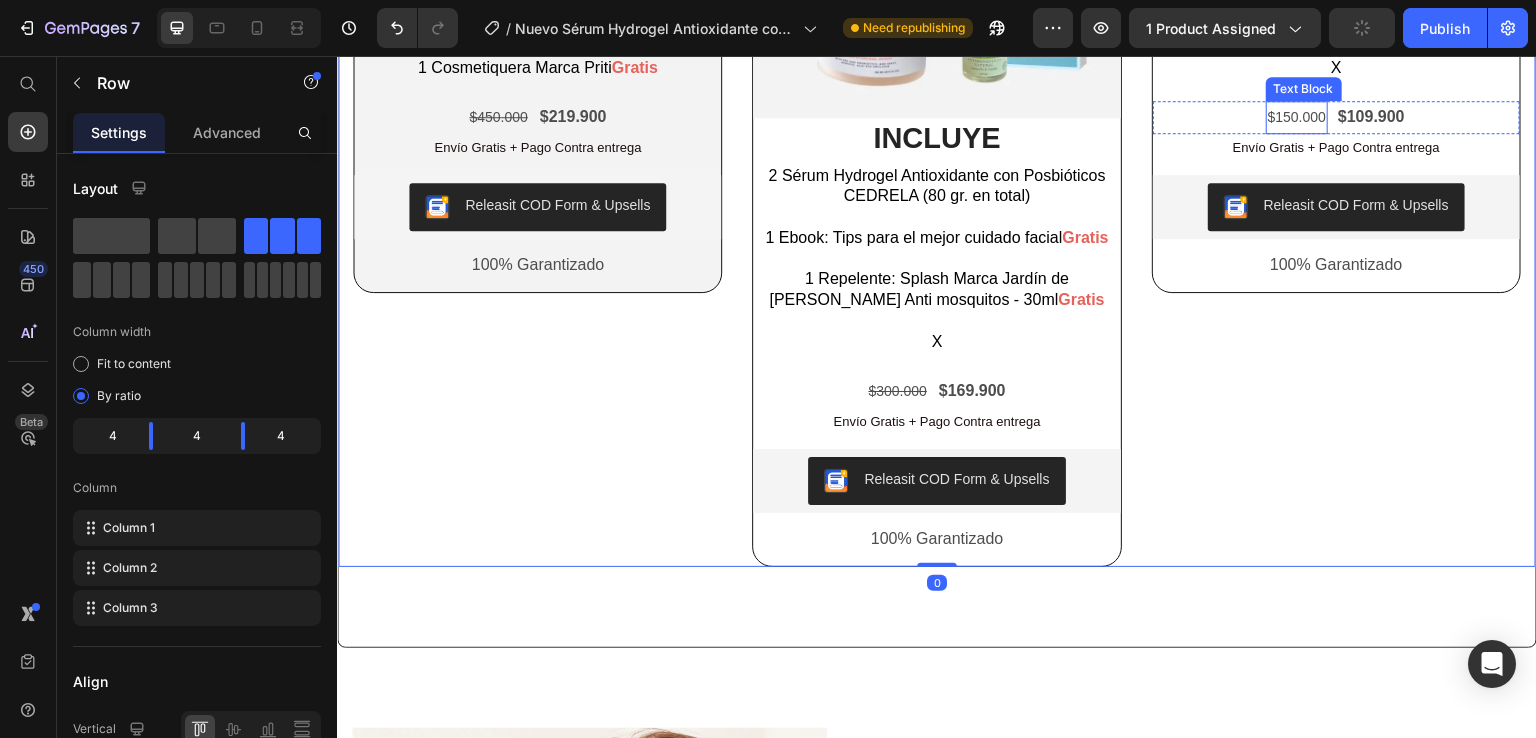 click on "$150.000" at bounding box center (1297, 117) 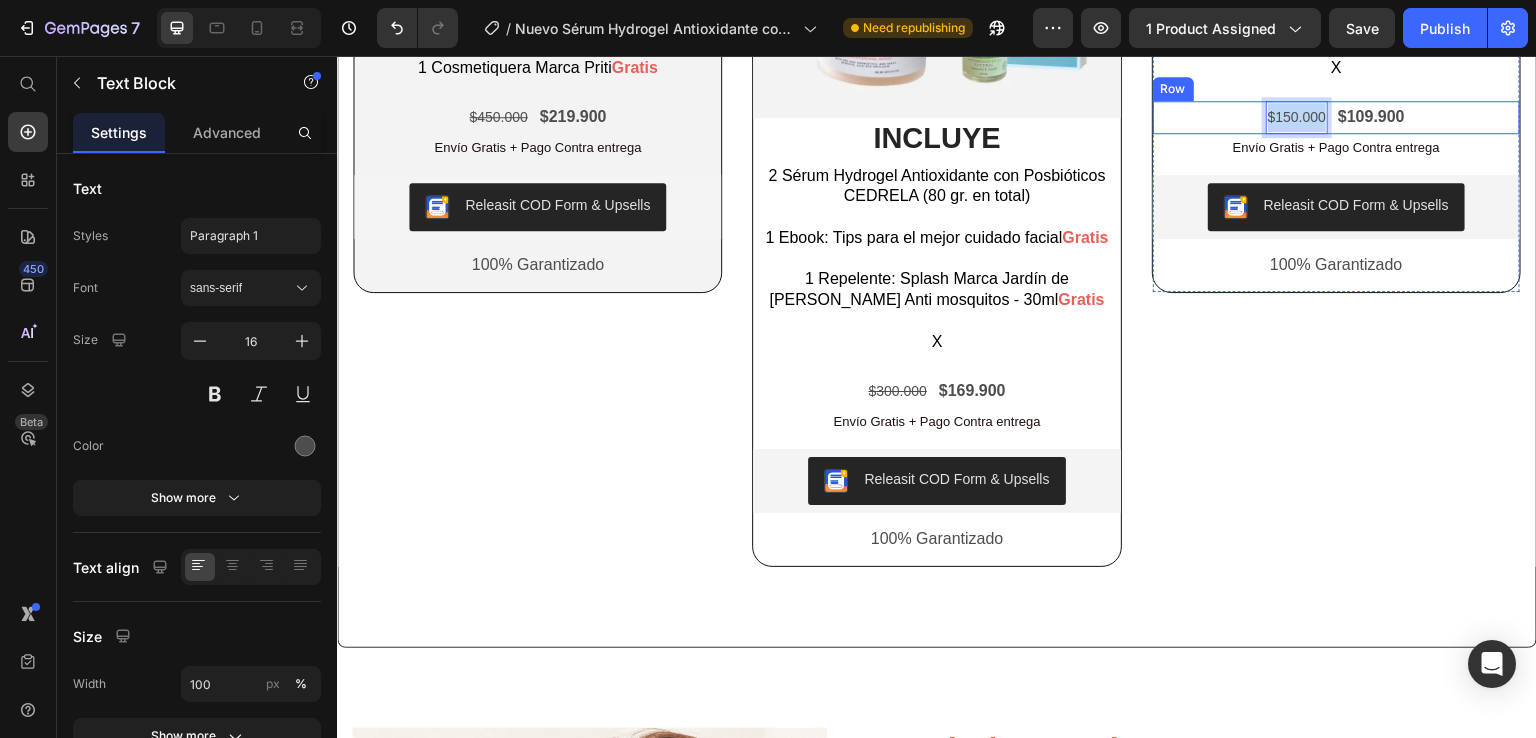 drag, startPoint x: 1311, startPoint y: 389, endPoint x: 1250, endPoint y: 390, distance: 61.008198 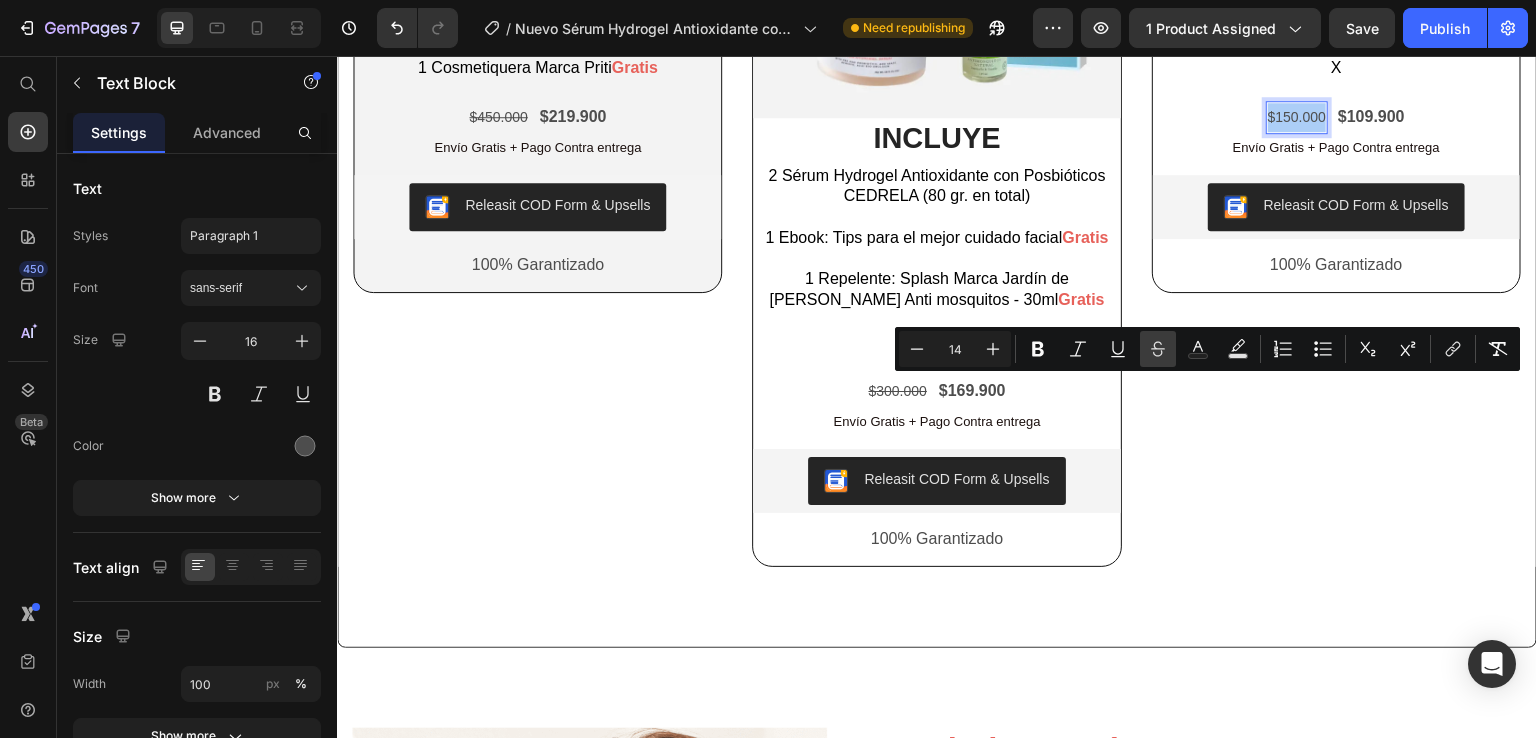 click 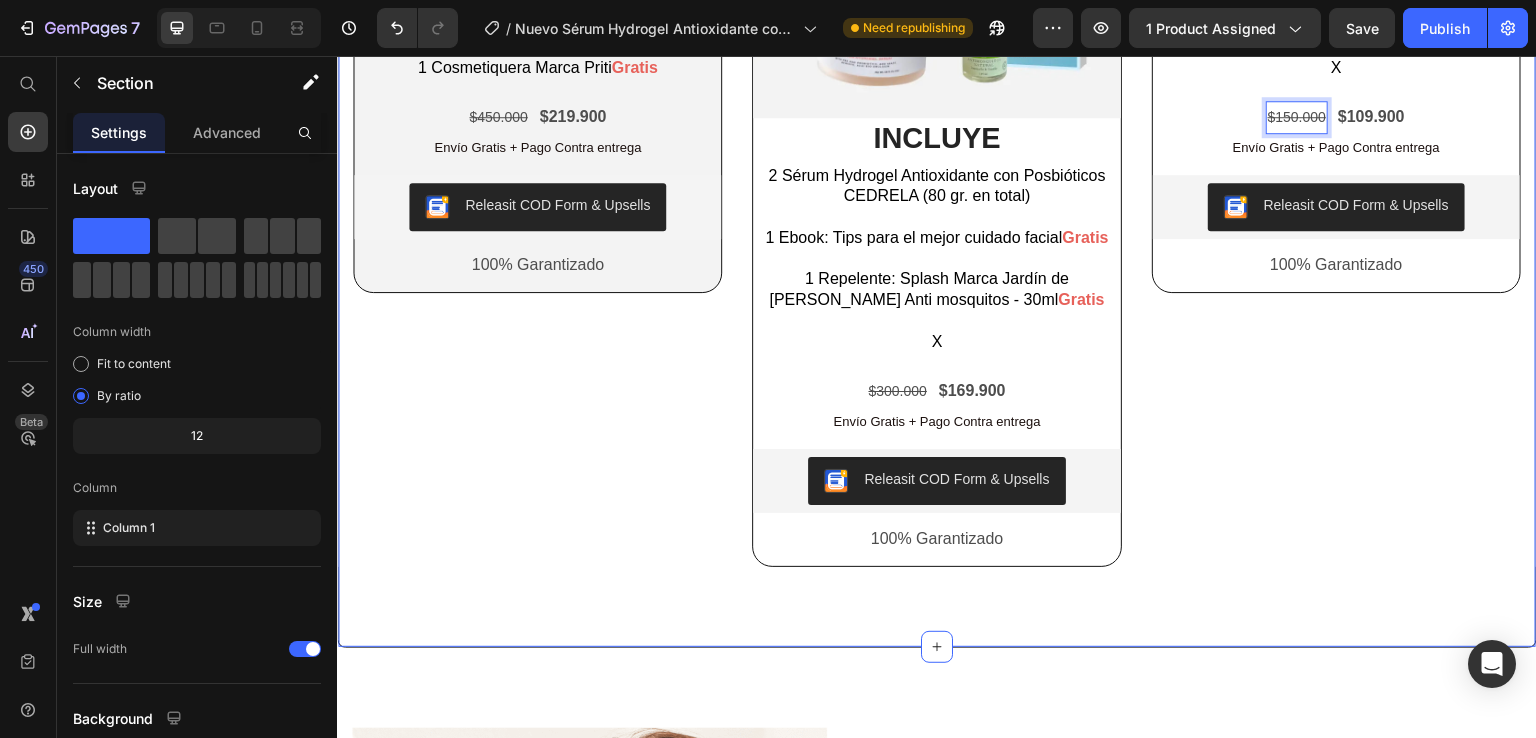 click on "MÁS VENDIDO Text Block Row Image INCLUYE Heading  3 Sérum Hydrogel Antioxidante con Posbióticos CEDRELA (120 gr. en total)   1 Ebook: Tips para el mejor cuidado facial  Gratis   1 Repelente: Splash Marca Jardín de [PERSON_NAME] Anti mosquitos - 30ml  Gratis   1 Cosmetiquera Marca Priti  Gratis   Text Block $450.000 Text Block $219.900 Text Block Row Envío Gratis + Pago Contra entrega Text Block Releasit COD Form & Upsells Releasit COD Form & Upsells 100% Garantizado Text Block Row Row Product Row ¡ESTA OFERTA ESTA A PUNTO DE EXPIRAR! Text Block Row Image INCLUYE Heading 2 Sérum Hydrogel Antioxidante con Posbióticos CEDRELA (80 gr. en total)   1 Ebook: Tips para el mejor cuidado facial  Gratis   1 Repelente: Splash Marca Jardín de [PERSON_NAME] Anti mosquitos - 30ml  Gratis   X   Text Block $300.000 Text Block $169.900 Text Block Row Envío Gratis + Pago Contra entrega Text Block Releasit COD Form & Upsells Releasit COD Form & Upsells 100% Garantizado Text Block Row Row Product POPULAR Text Block Row Image" at bounding box center (937, 181) 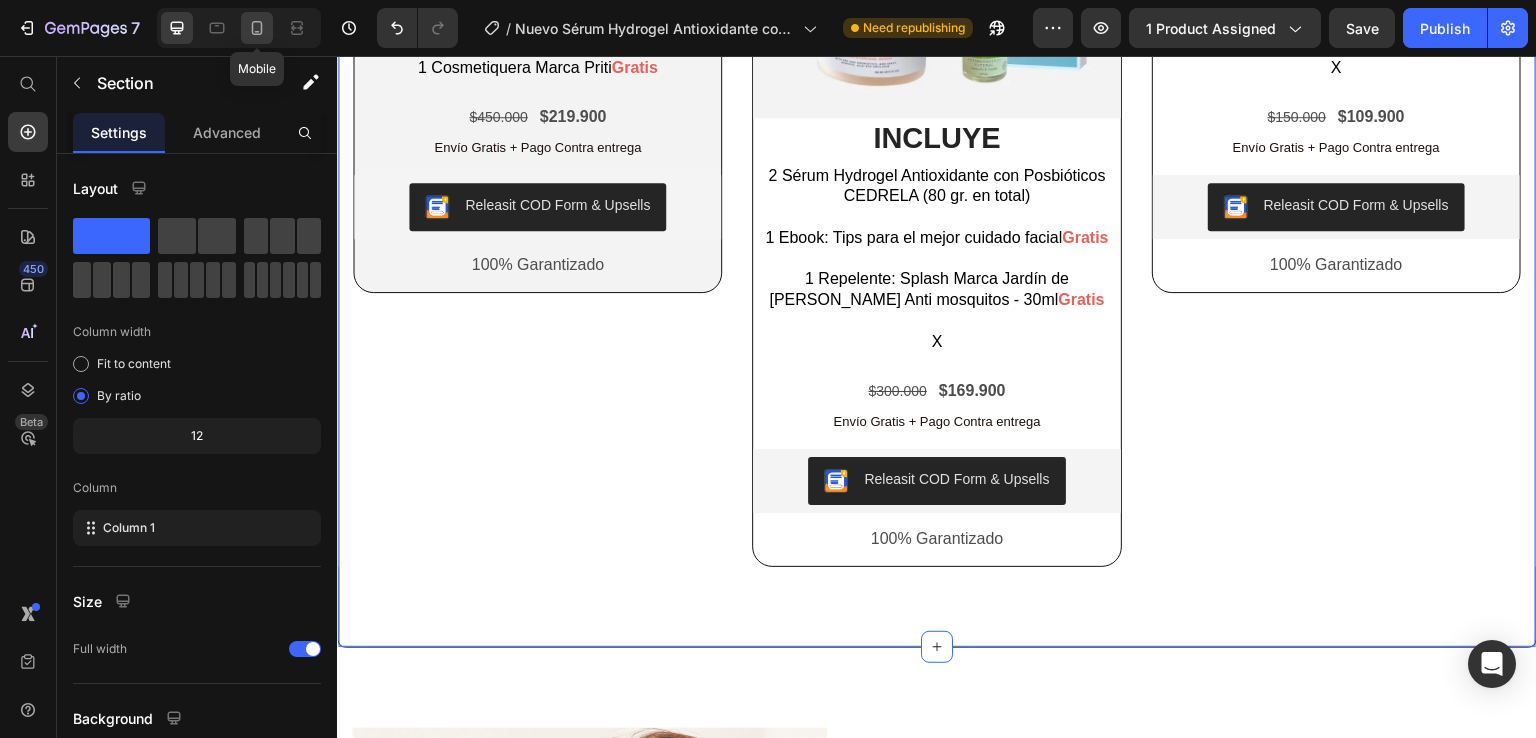 click 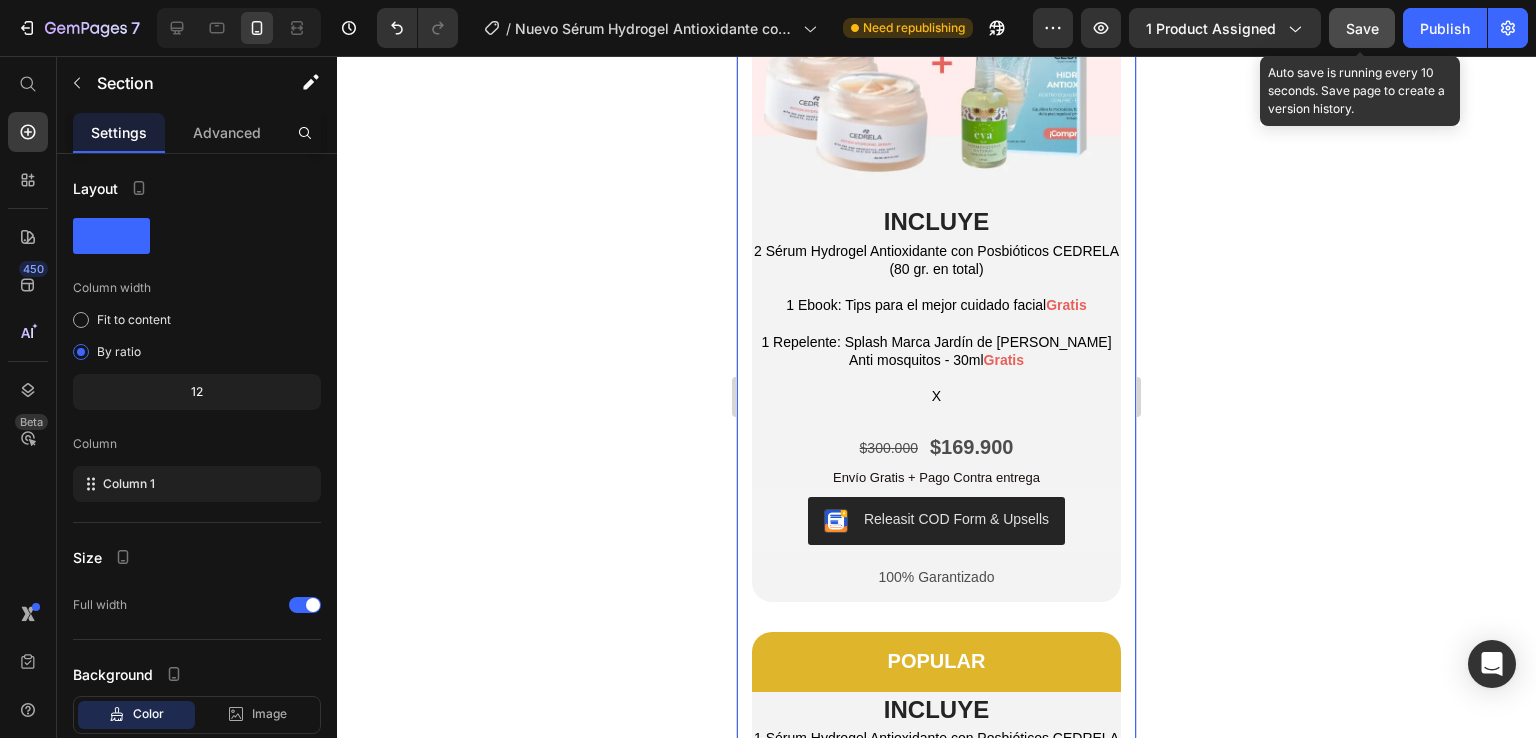 scroll, scrollTop: 3238, scrollLeft: 0, axis: vertical 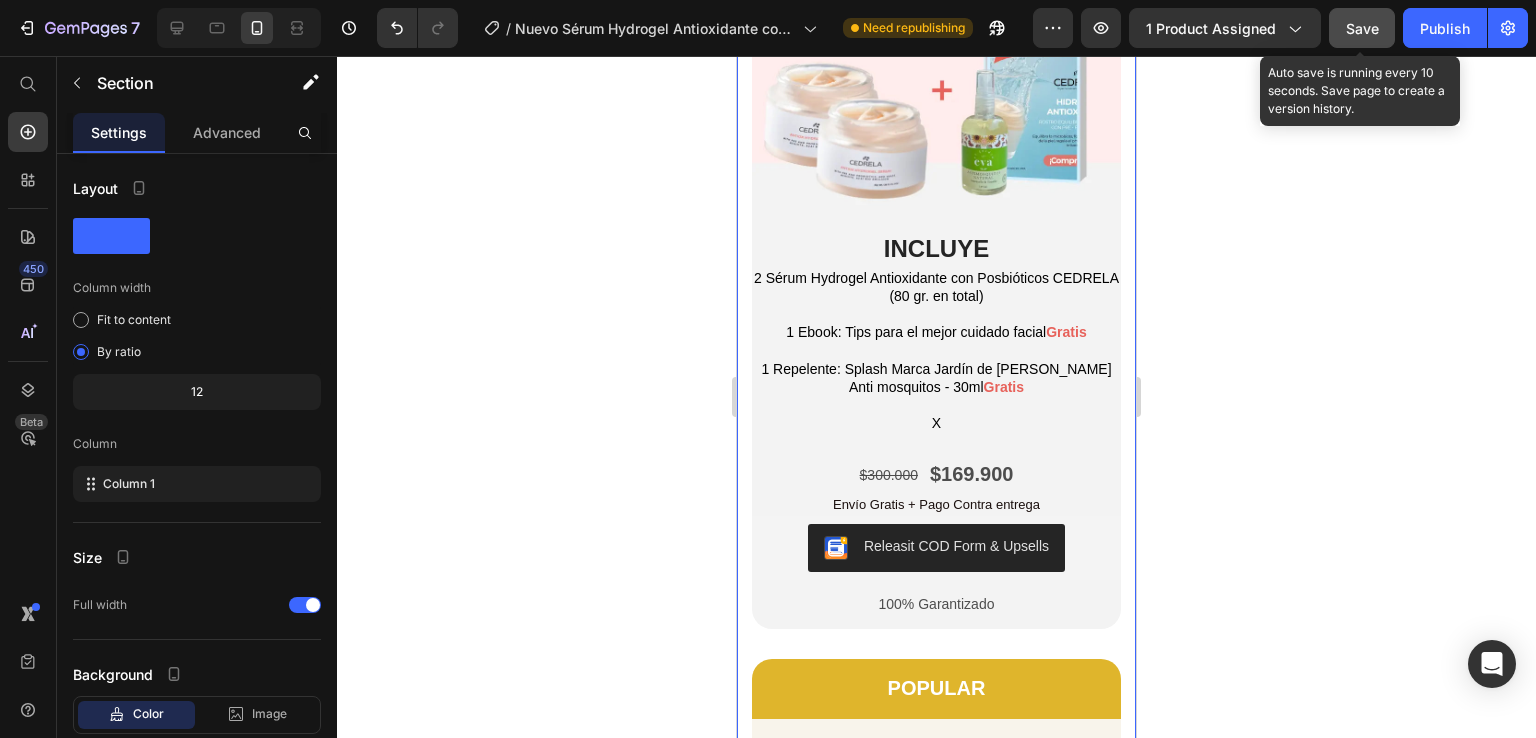 click on "Save" at bounding box center (1362, 28) 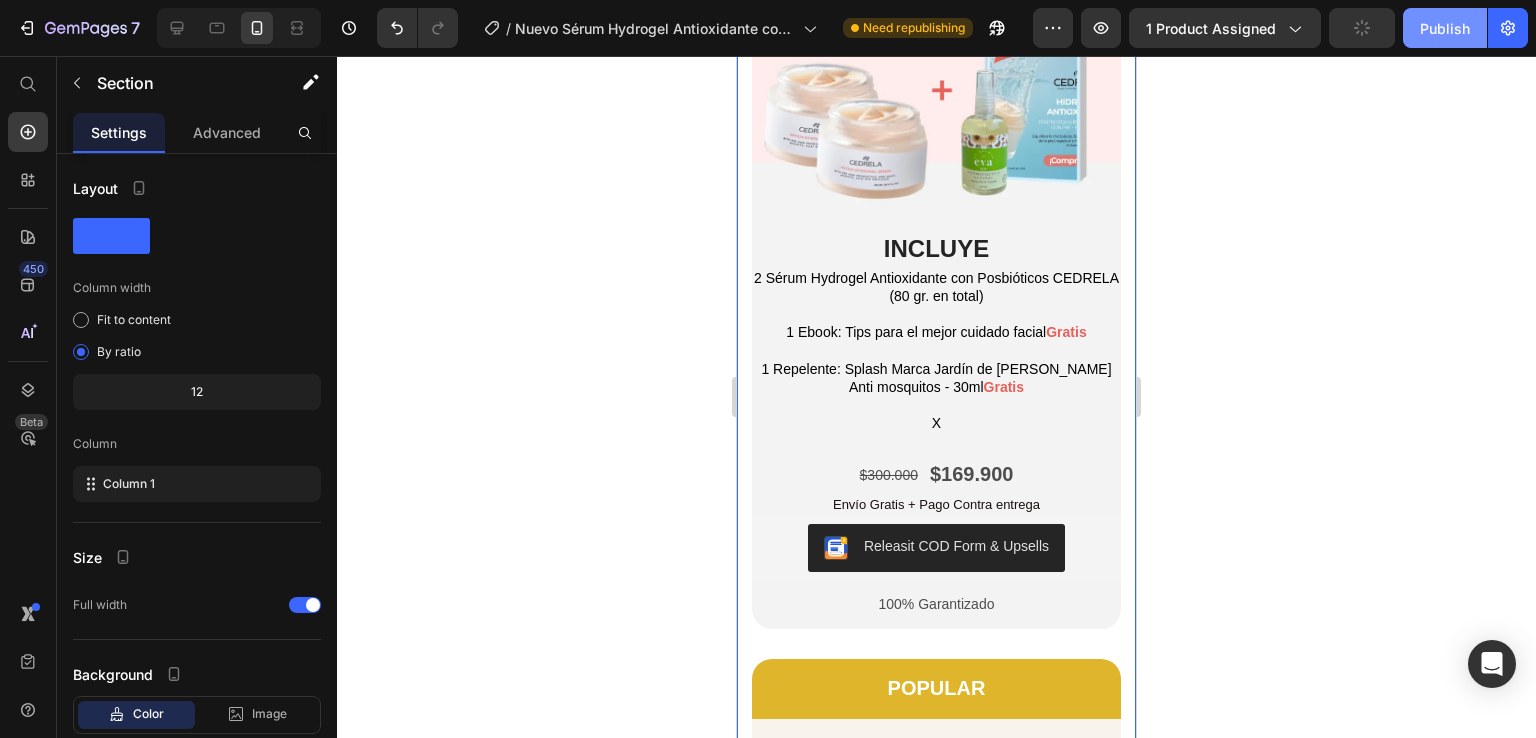 click on "Publish" at bounding box center (1445, 28) 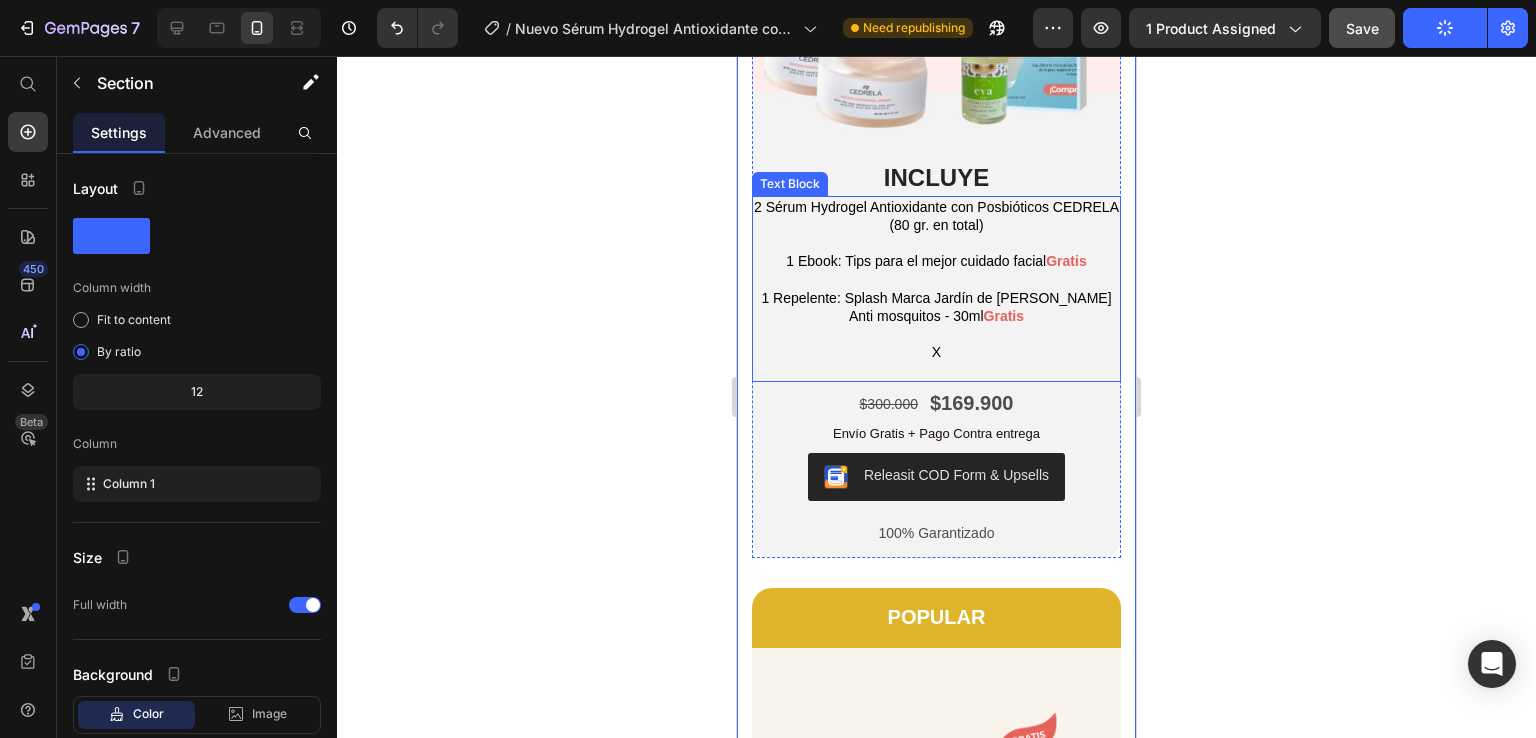 scroll, scrollTop: 3038, scrollLeft: 0, axis: vertical 